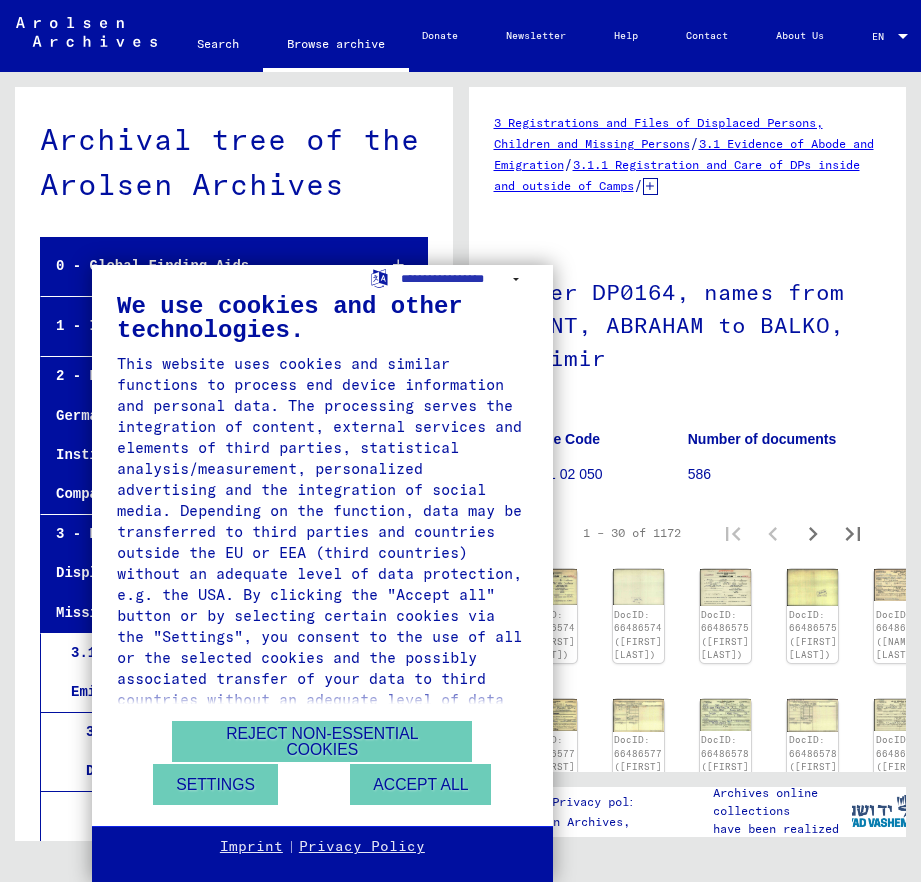 scroll, scrollTop: 0, scrollLeft: 0, axis: both 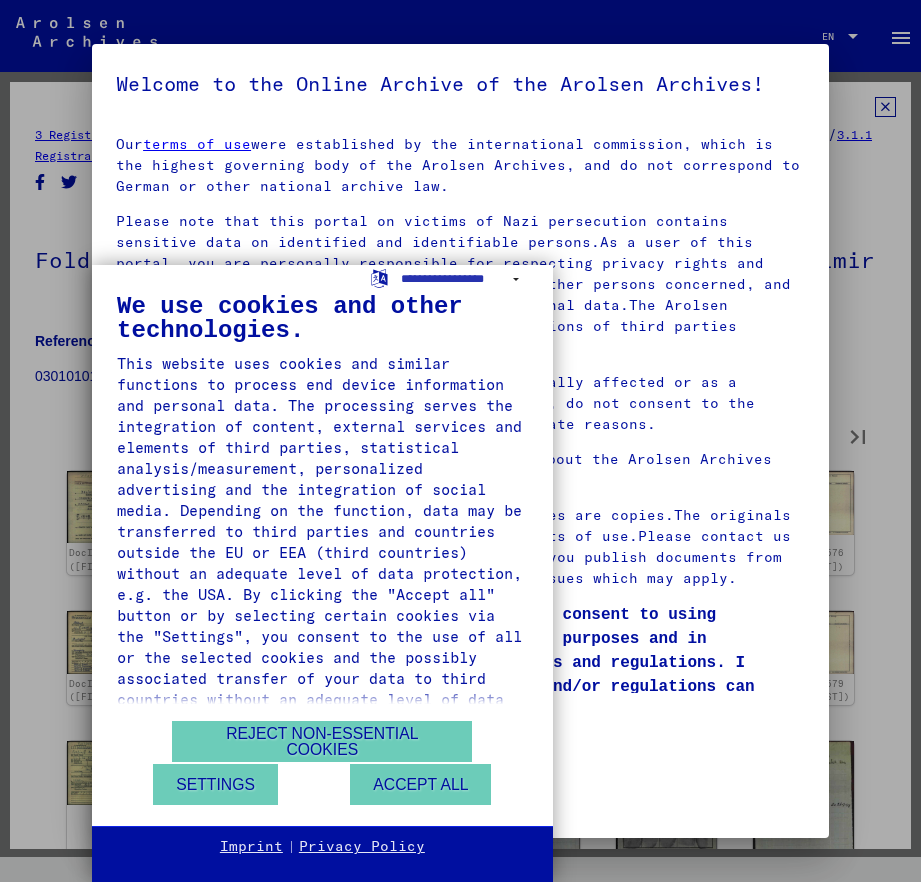 type on "*" 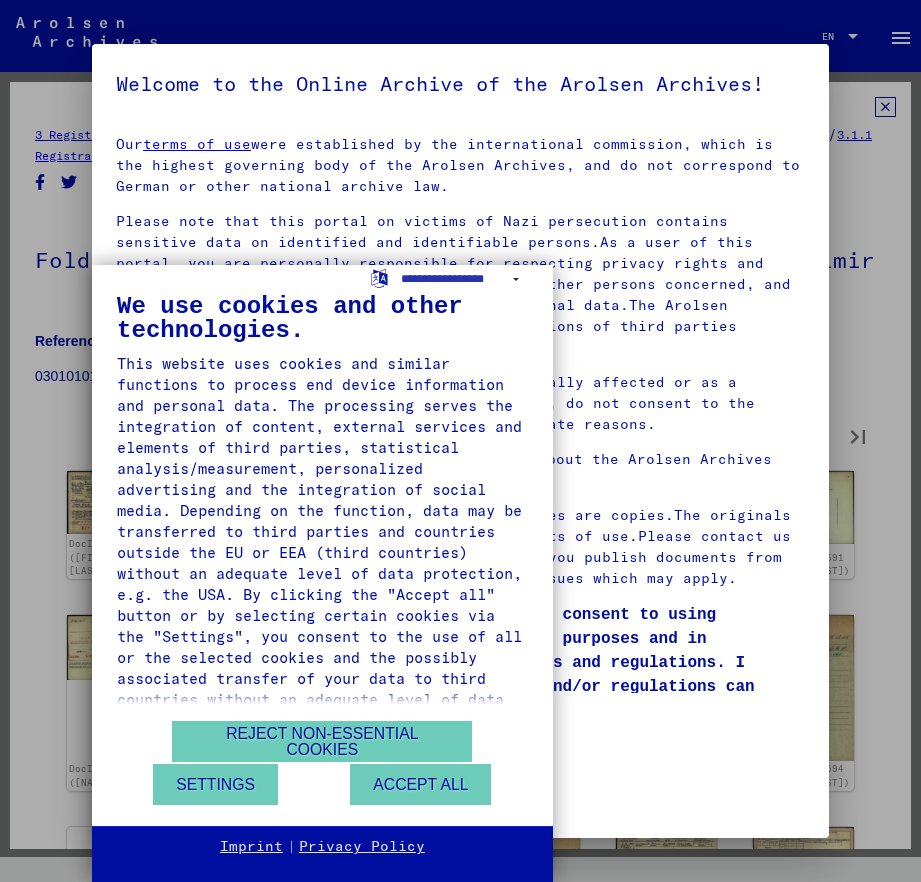 type on "*" 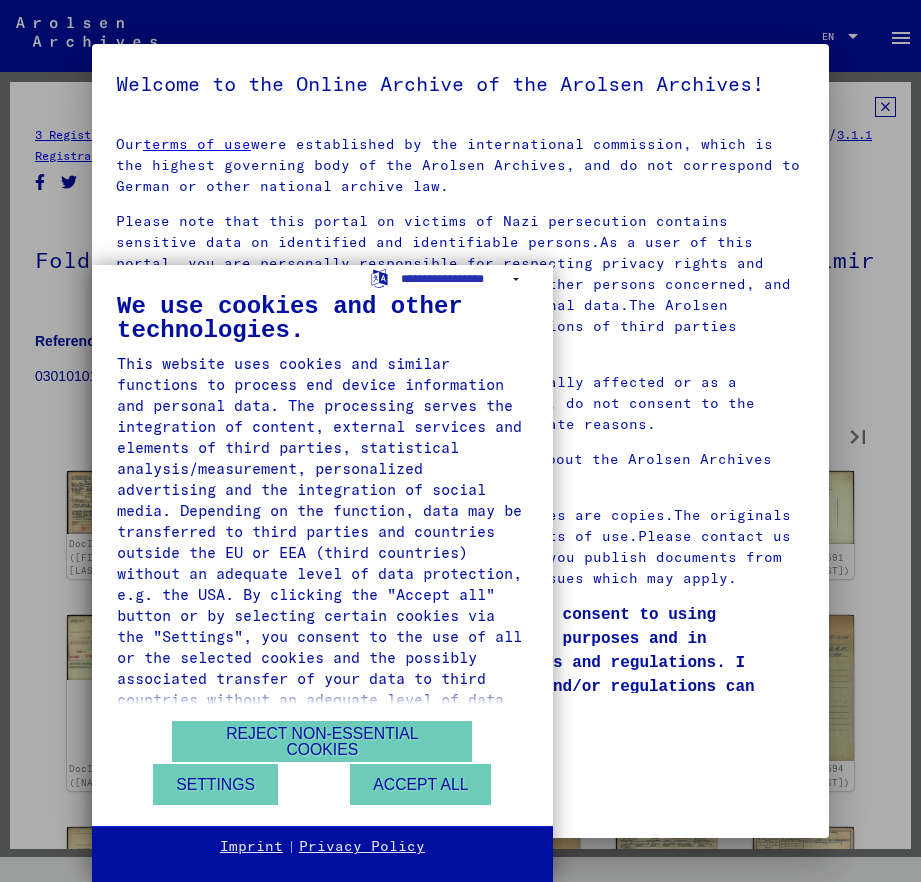 type on "*" 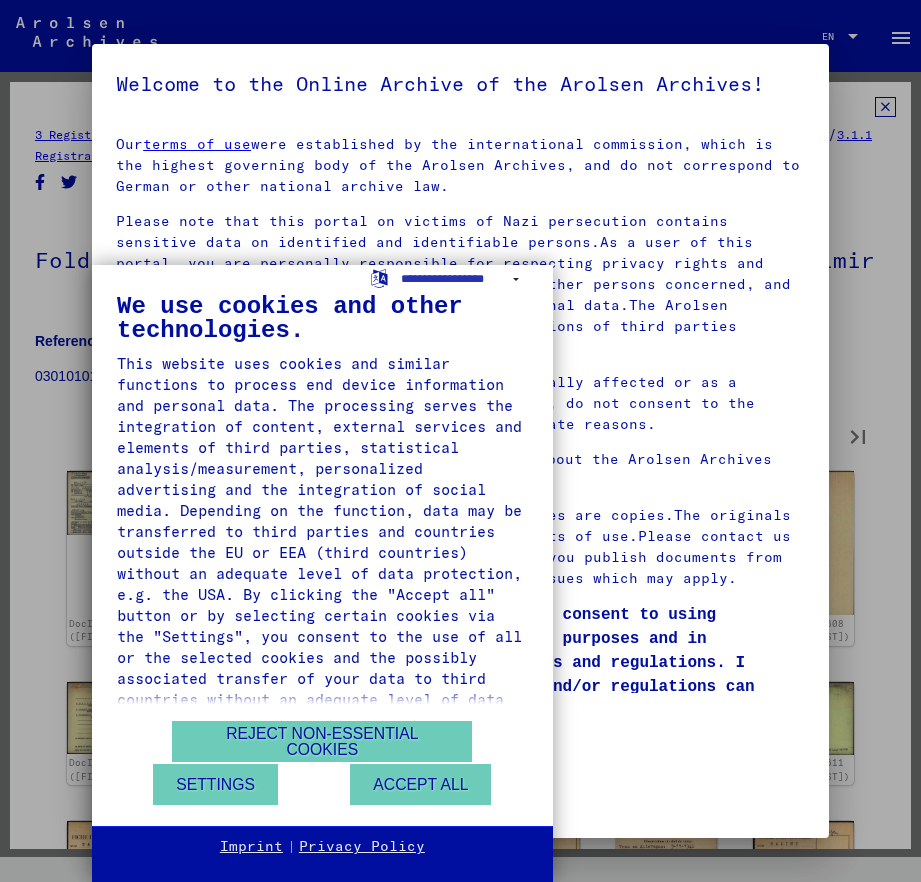 type on "*" 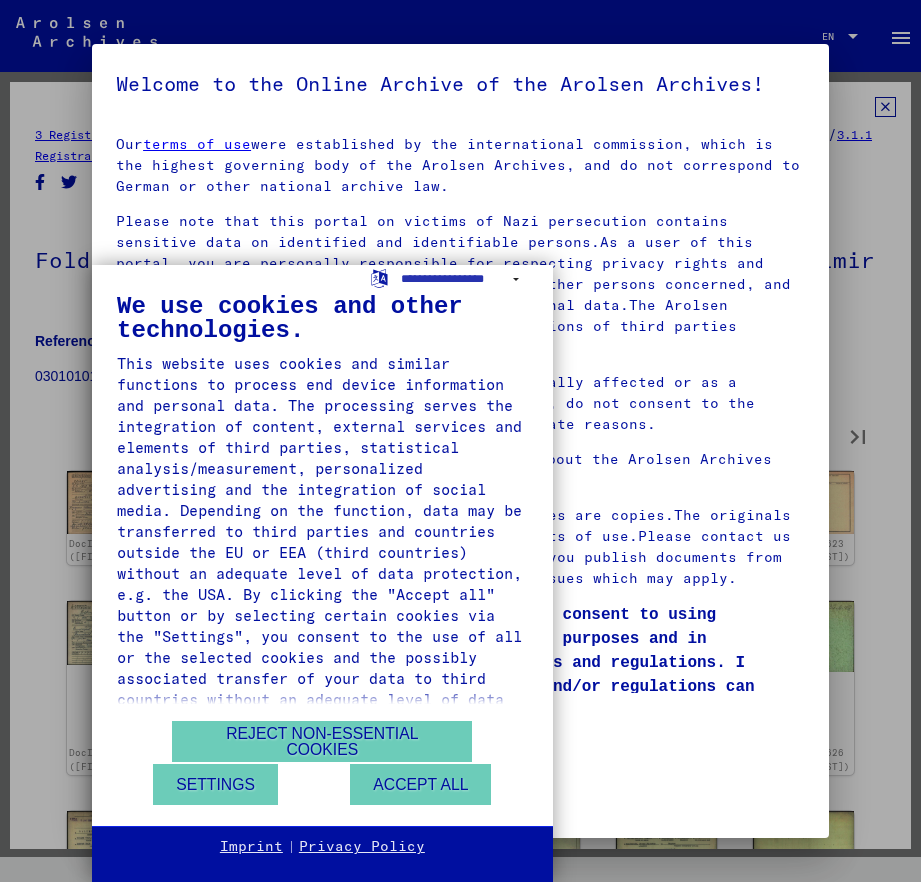 type on "*" 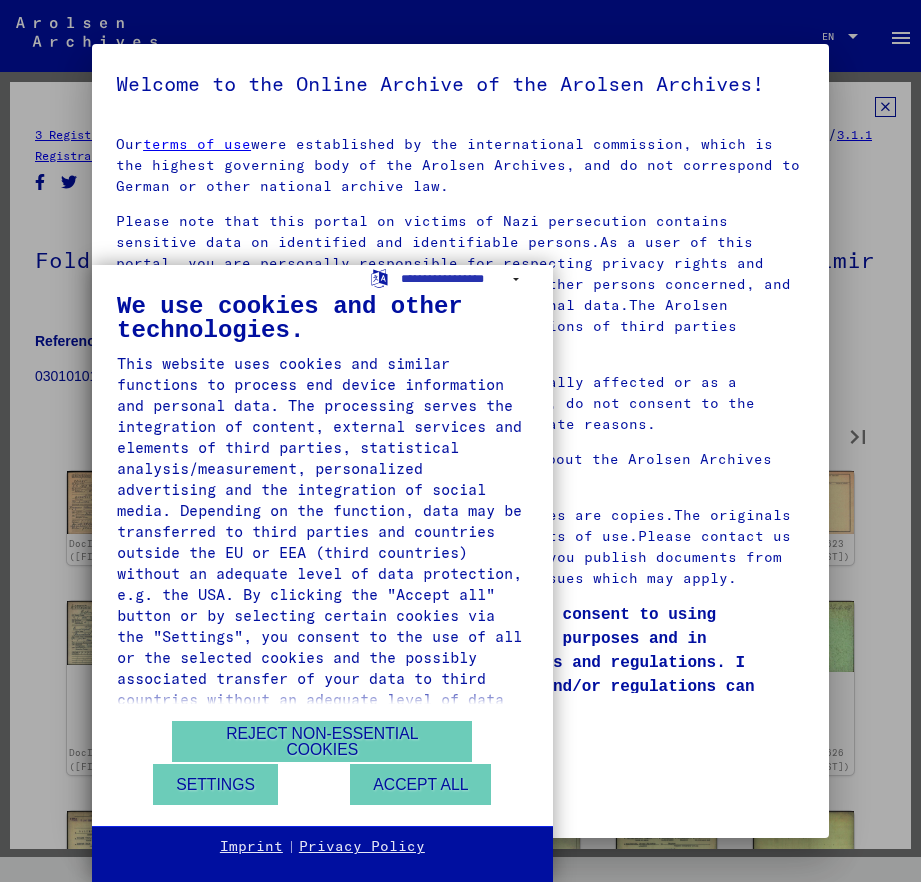 type on "*" 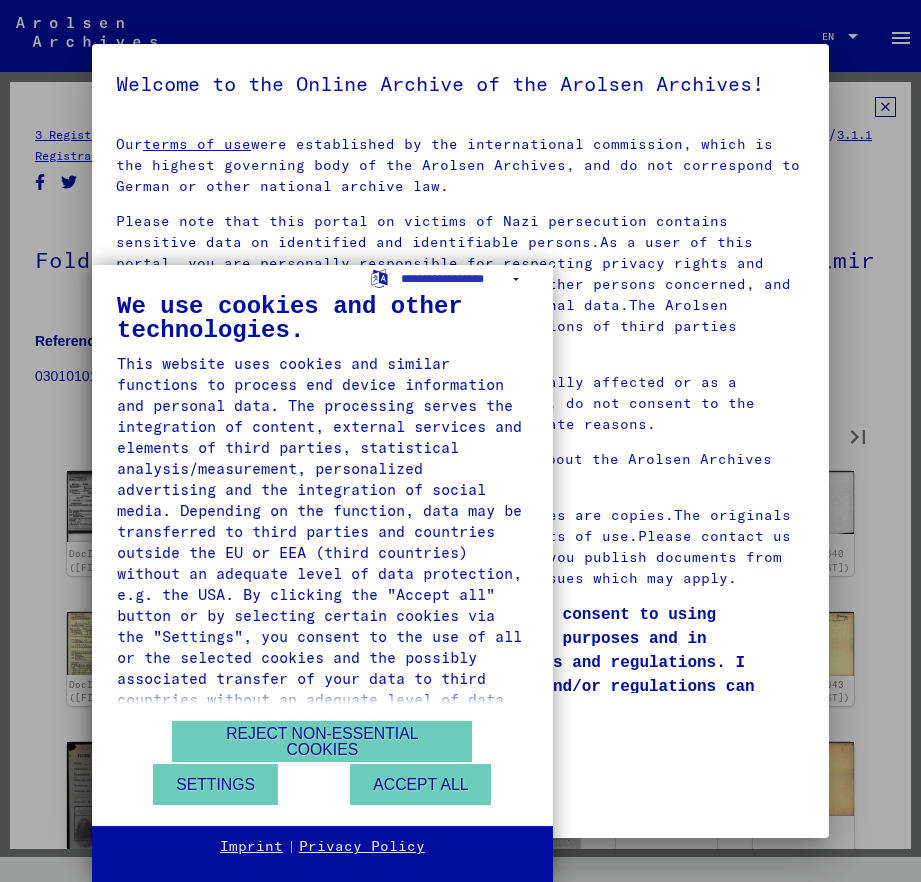 type on "*" 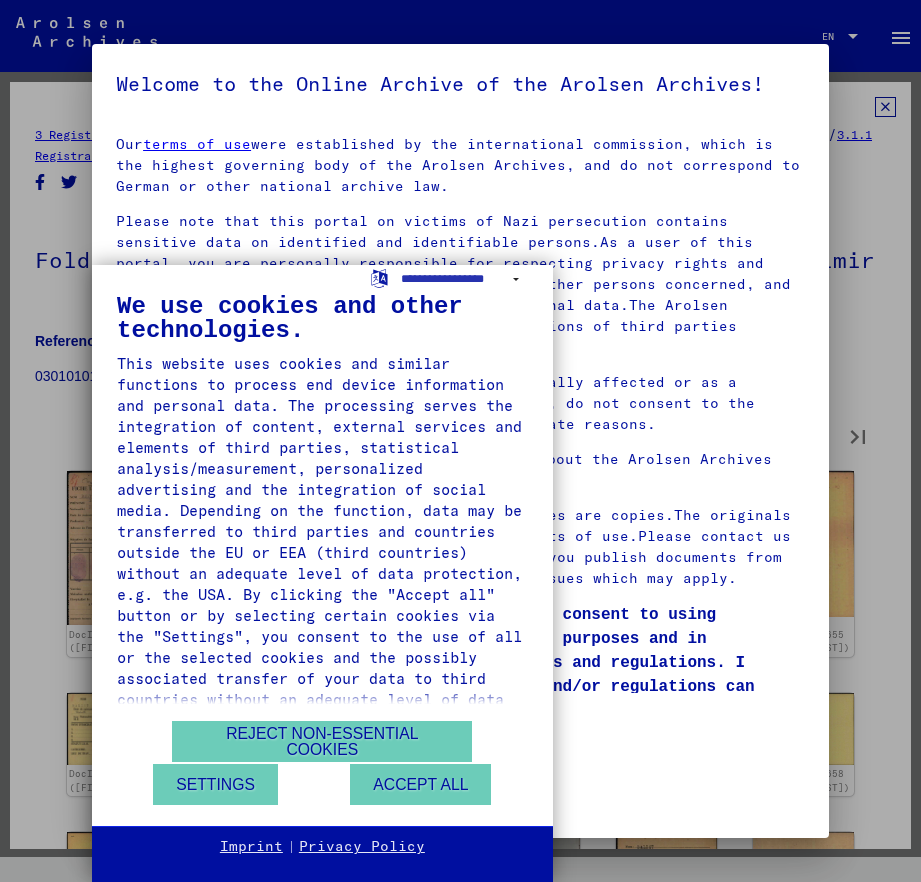 type on "*" 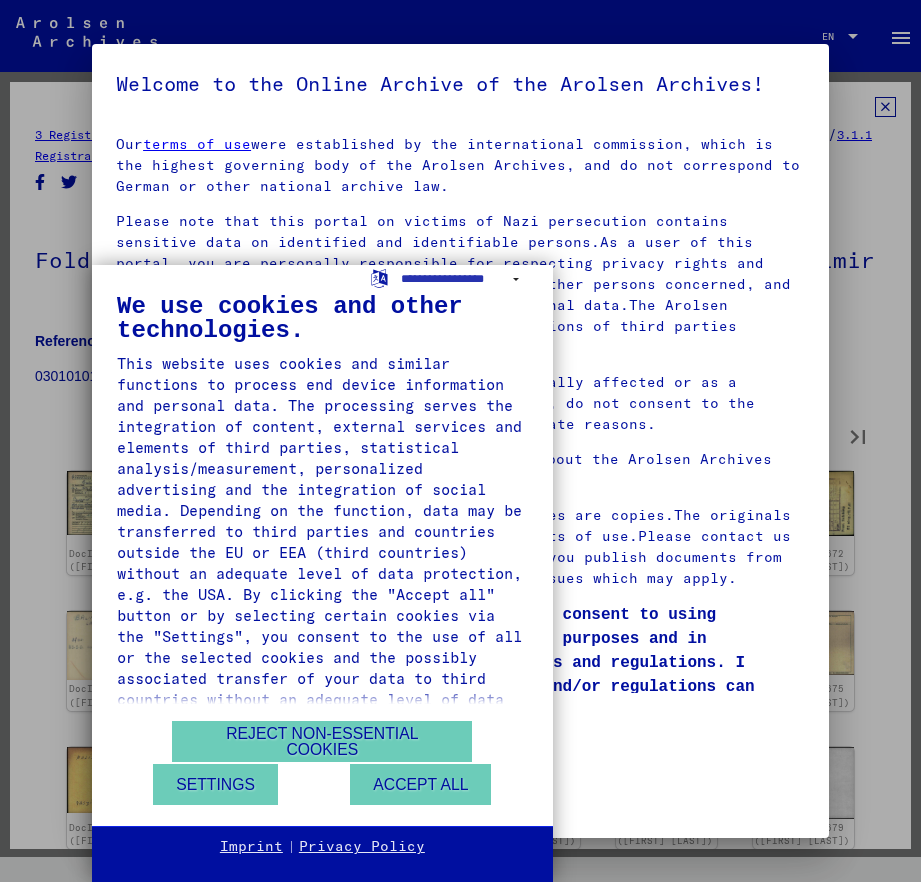 type on "*" 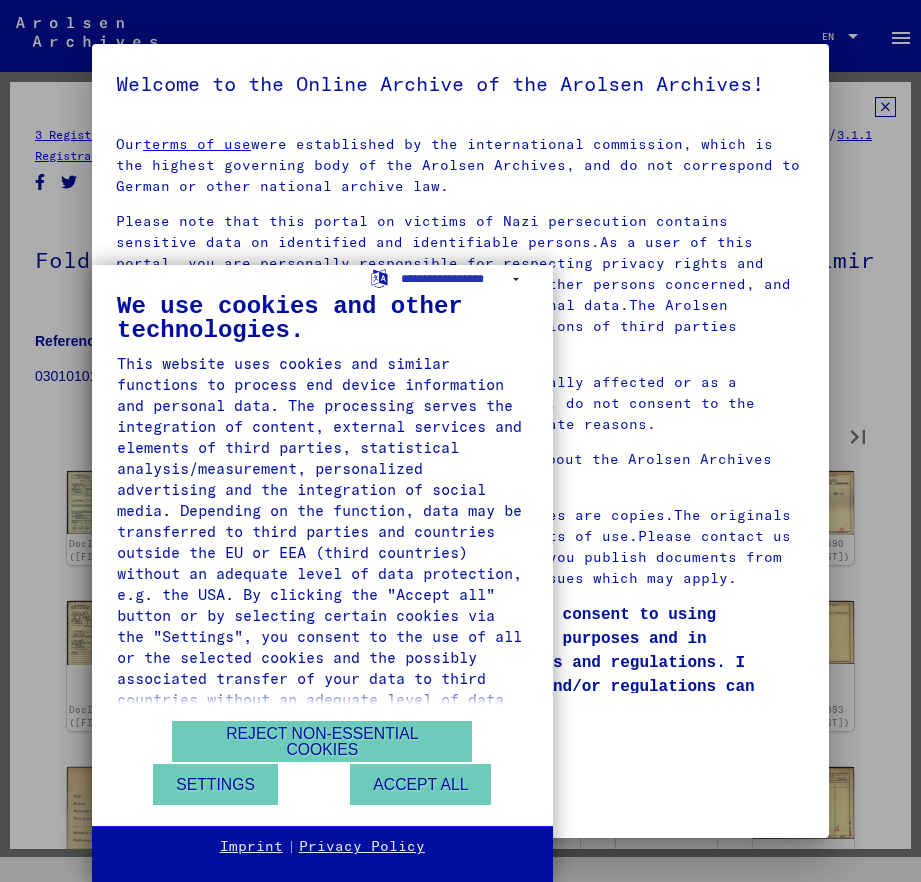 type on "*" 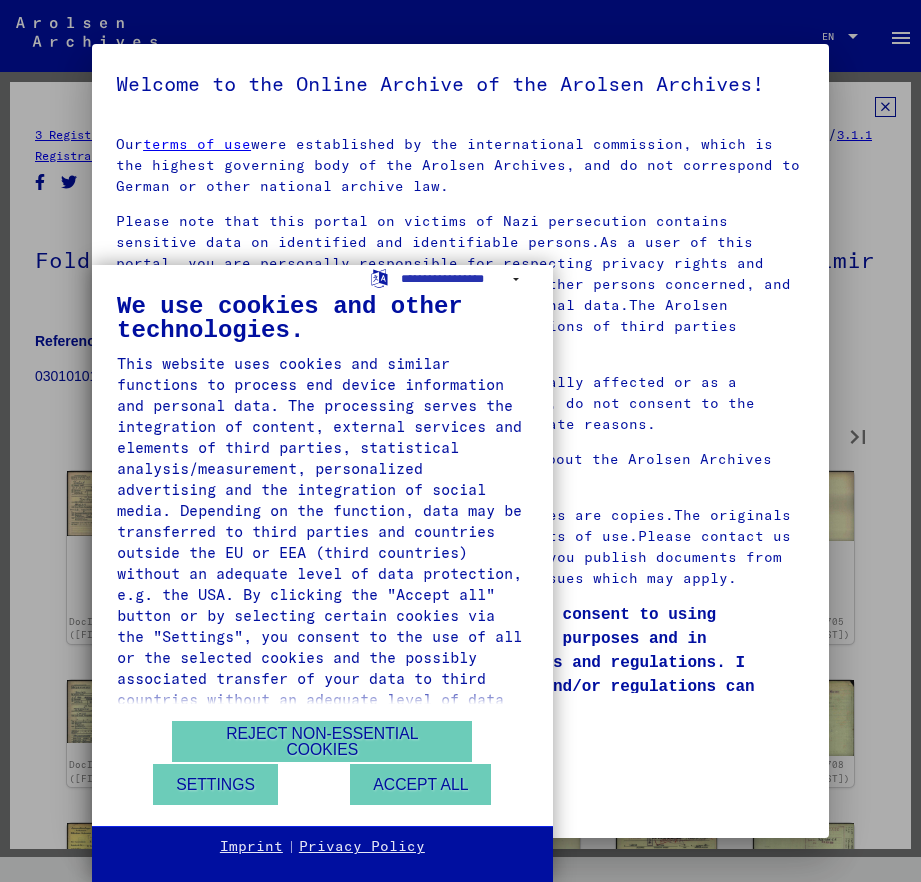 type on "**" 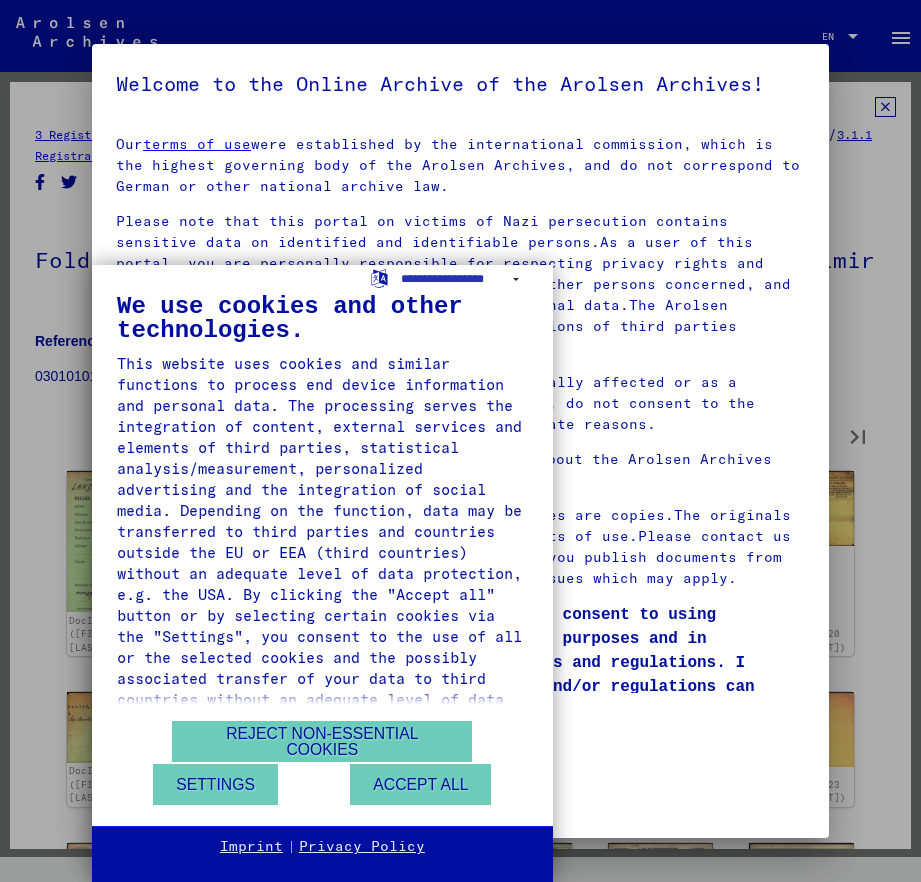 type on "**" 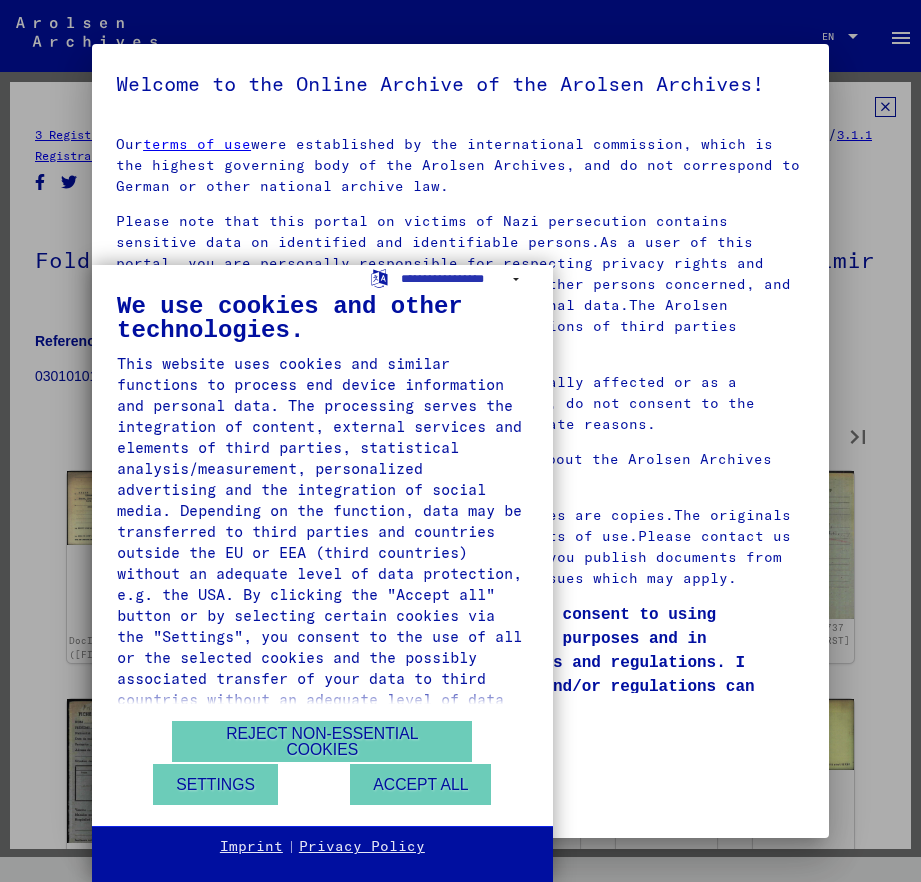 type on "**" 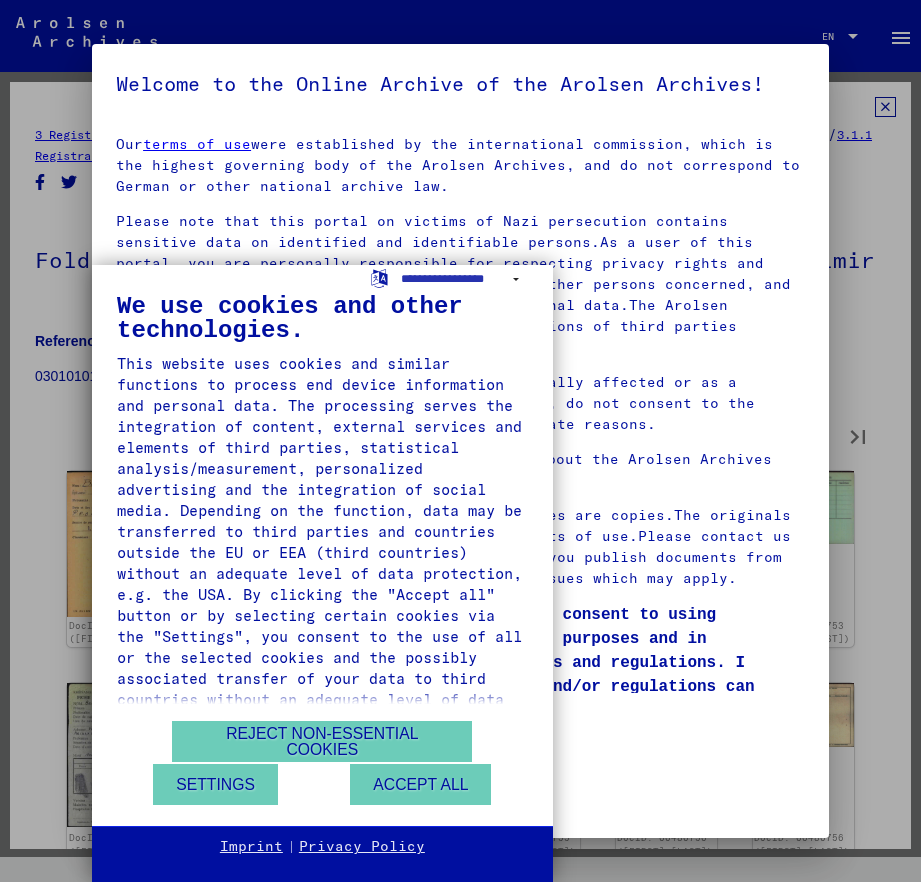 type on "**" 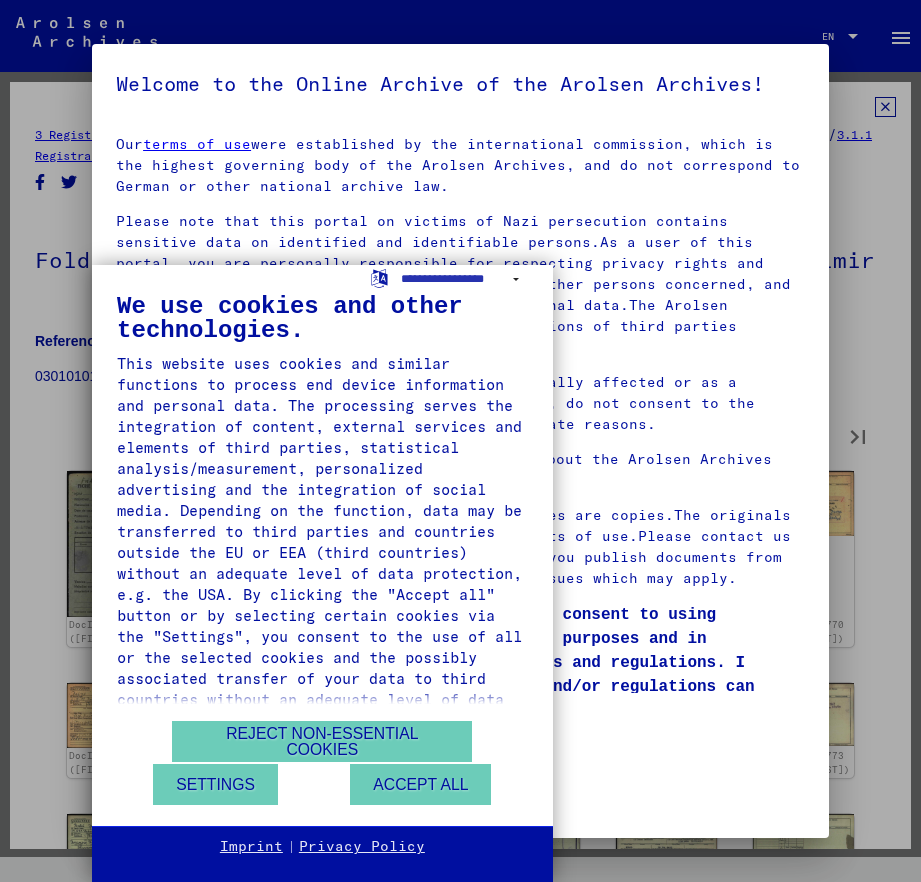type on "**" 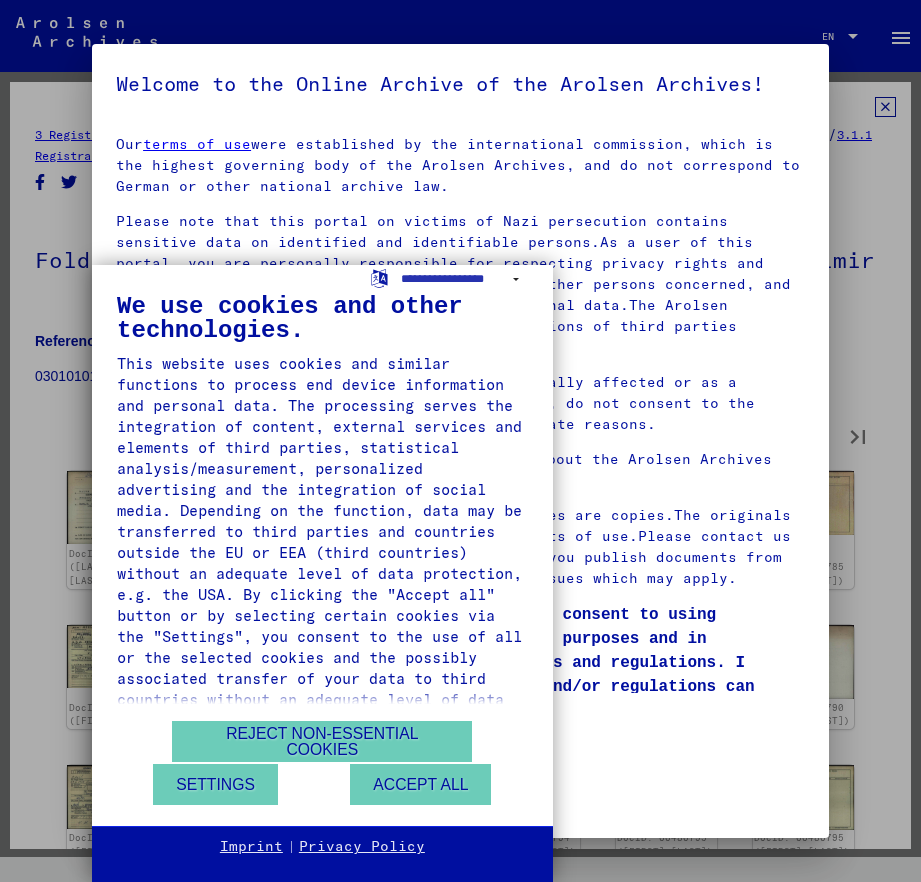 type on "**" 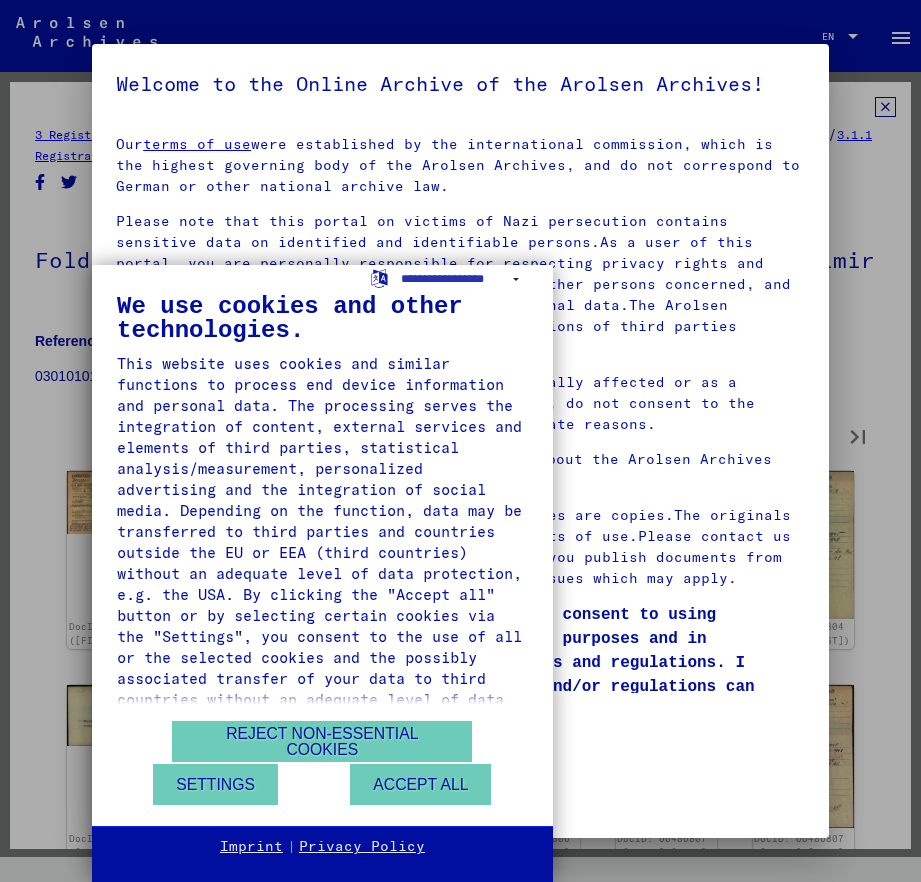 type on "**" 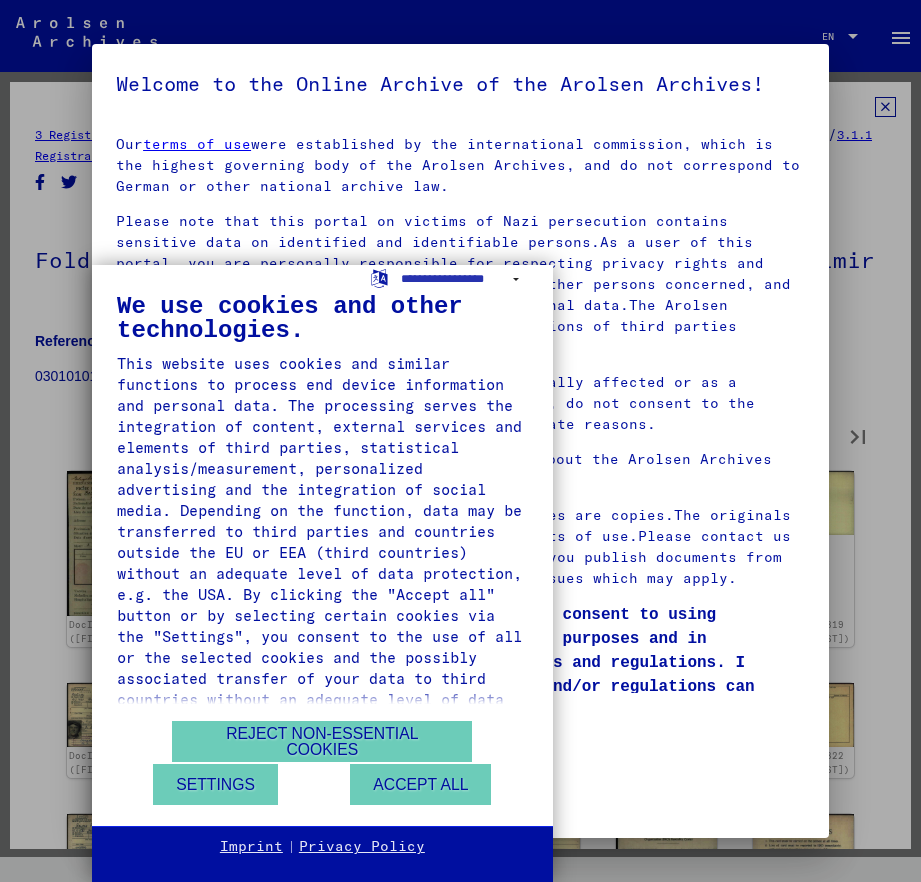 type on "**" 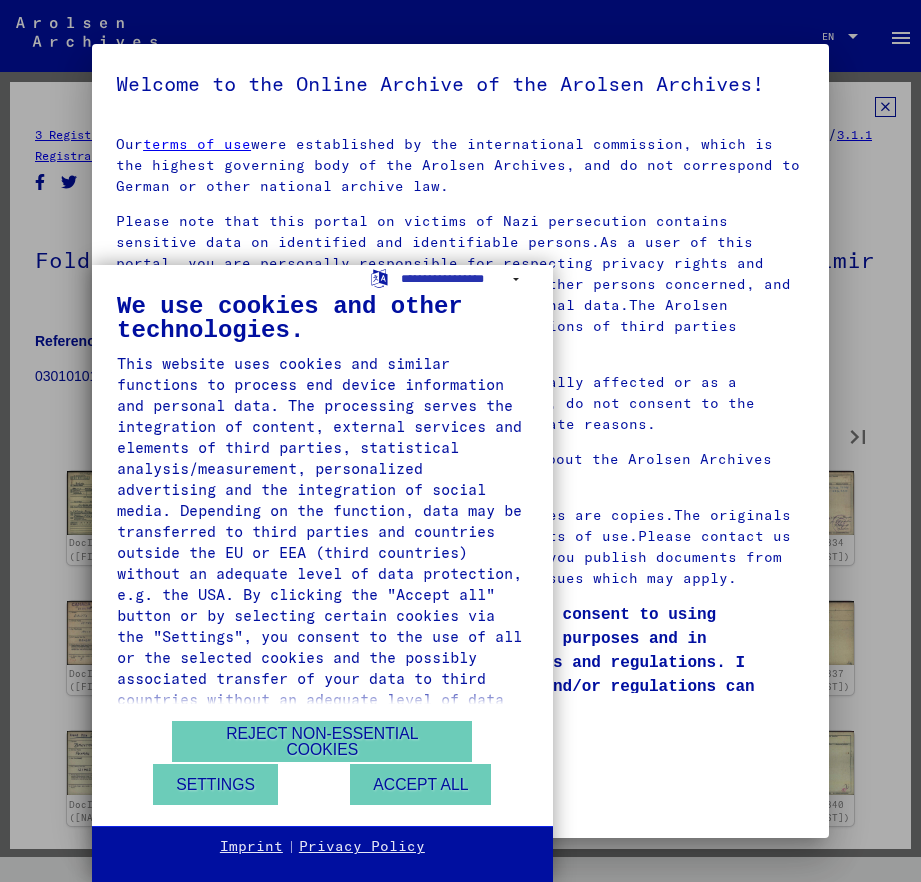 type on "**" 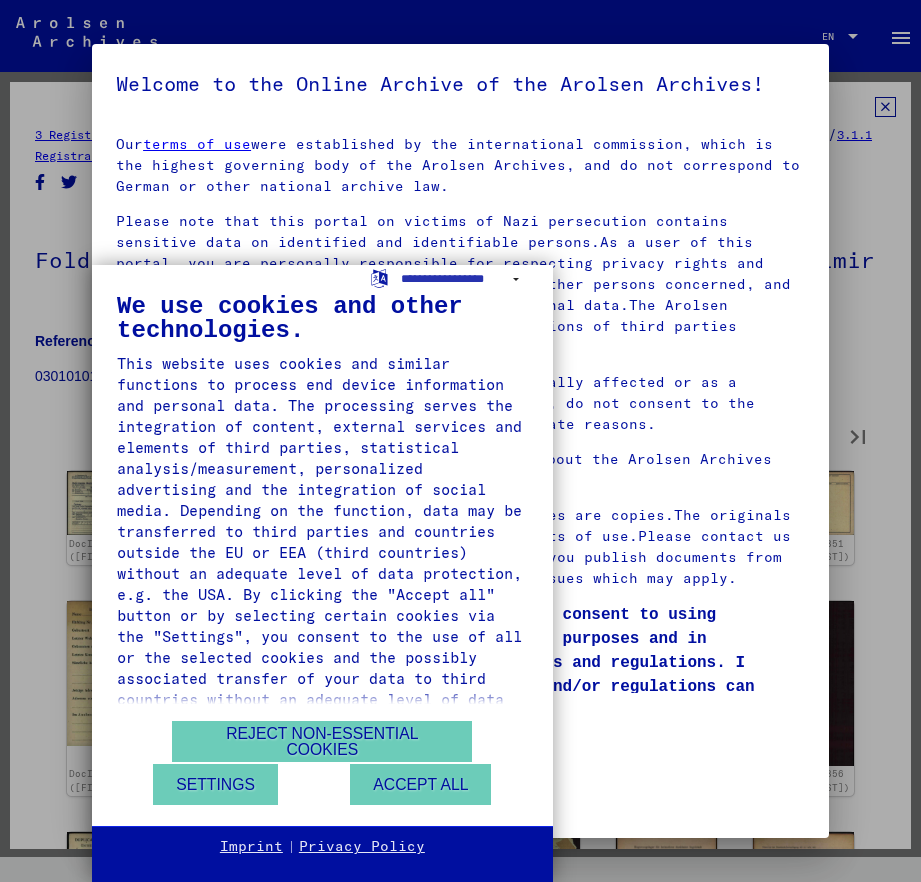type on "**" 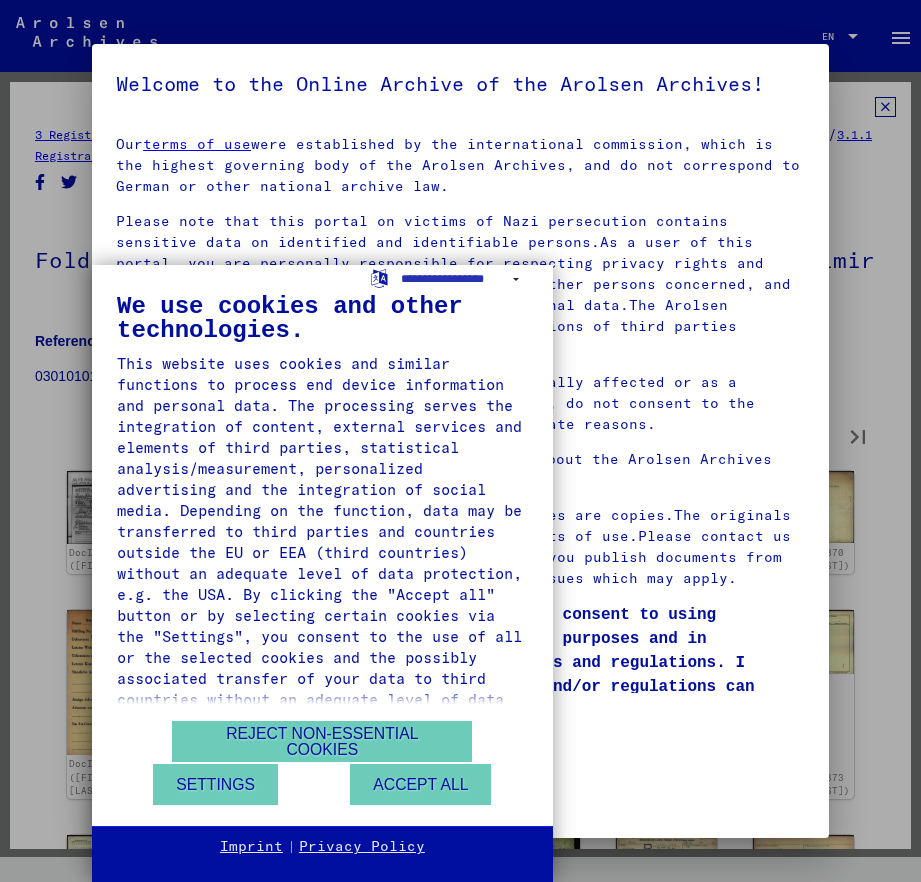 type on "**" 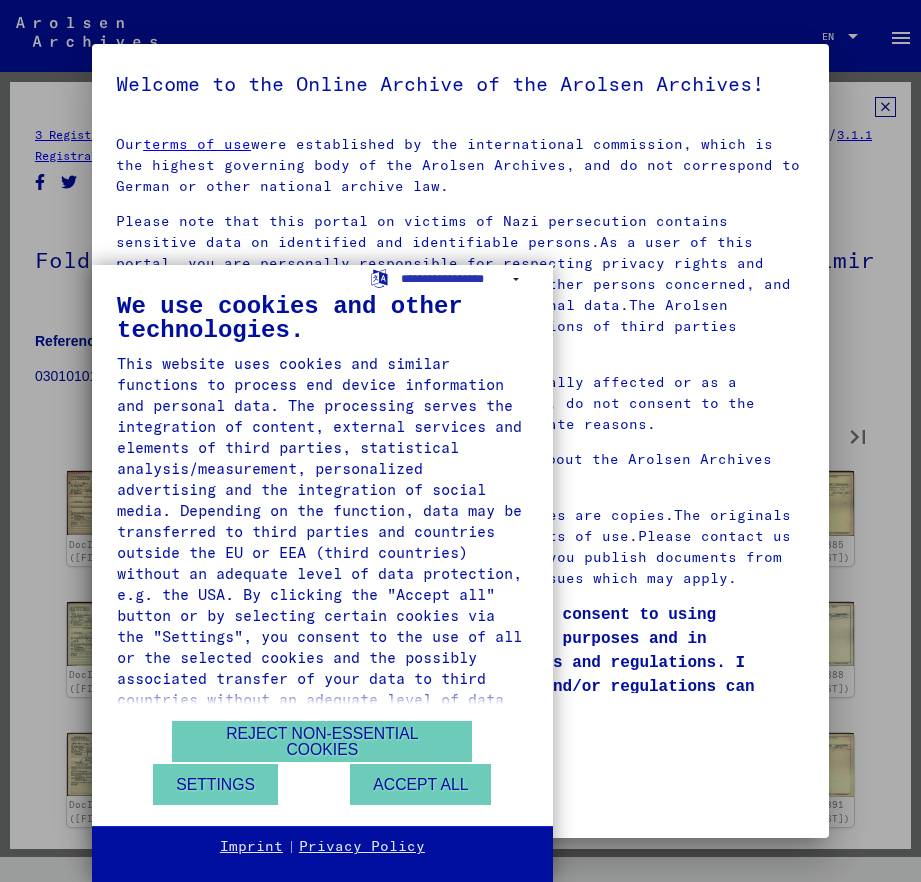 type on "**" 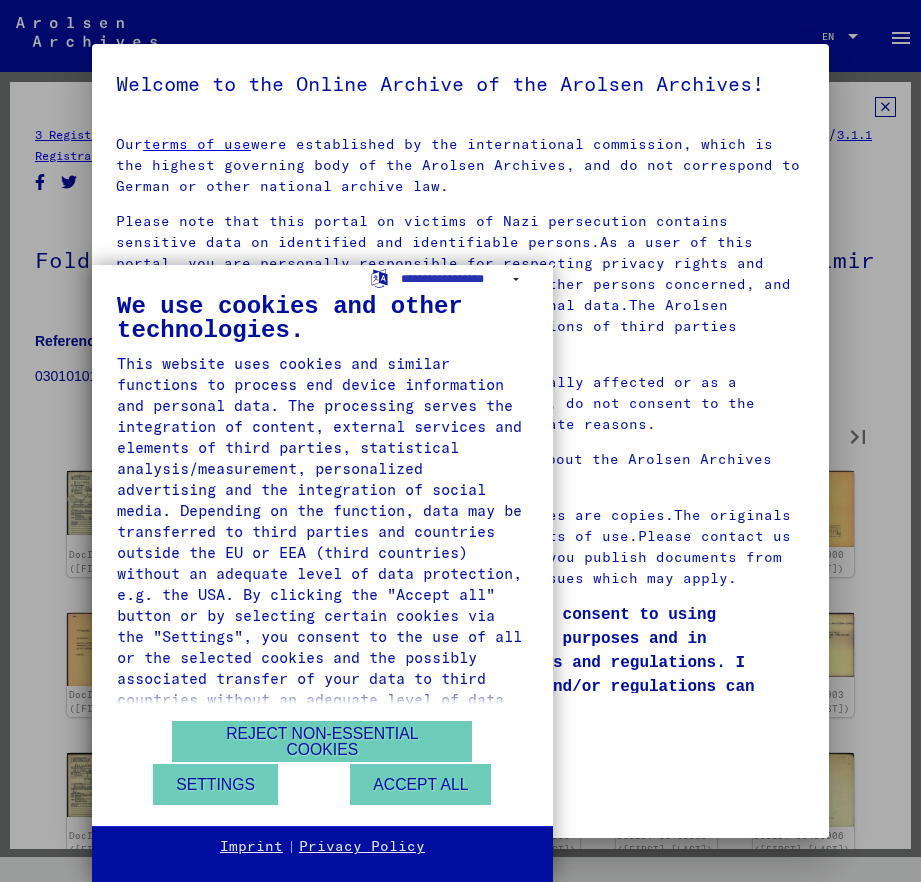 type on "**" 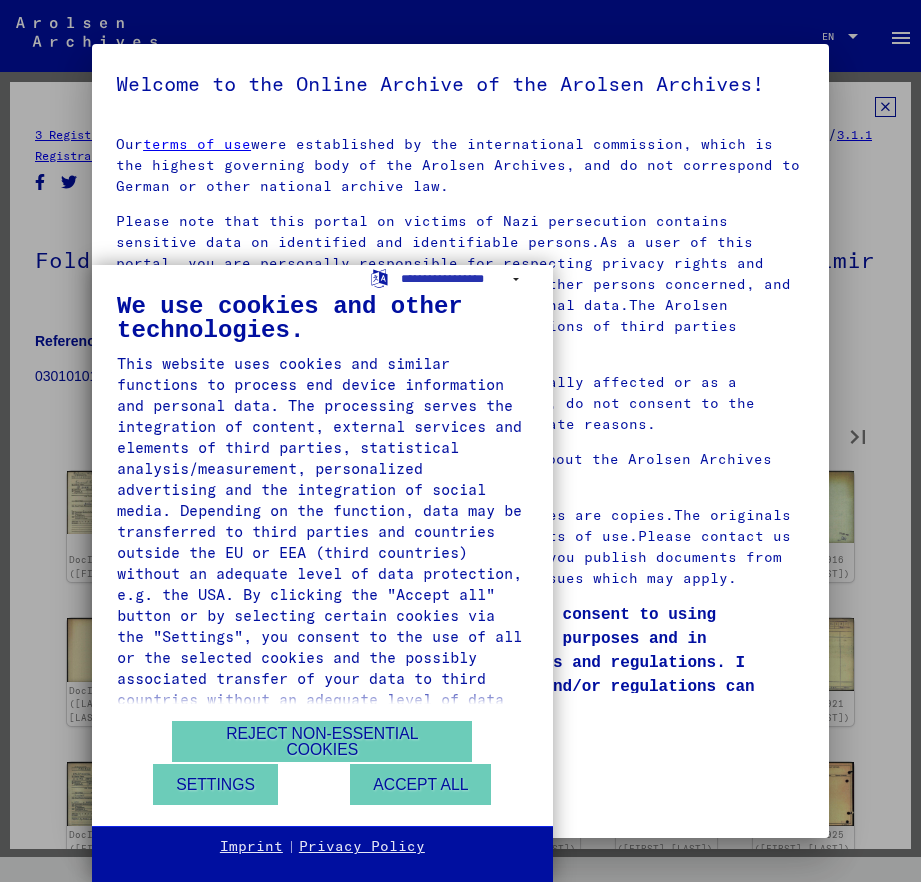 type on "**" 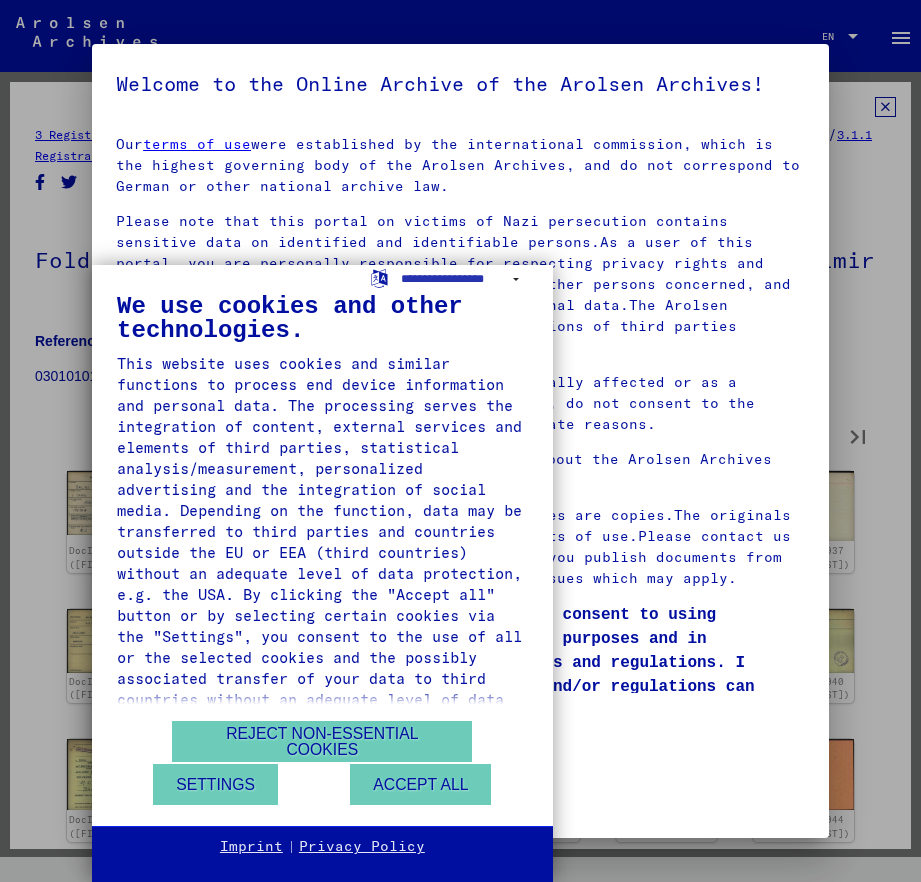 type on "**" 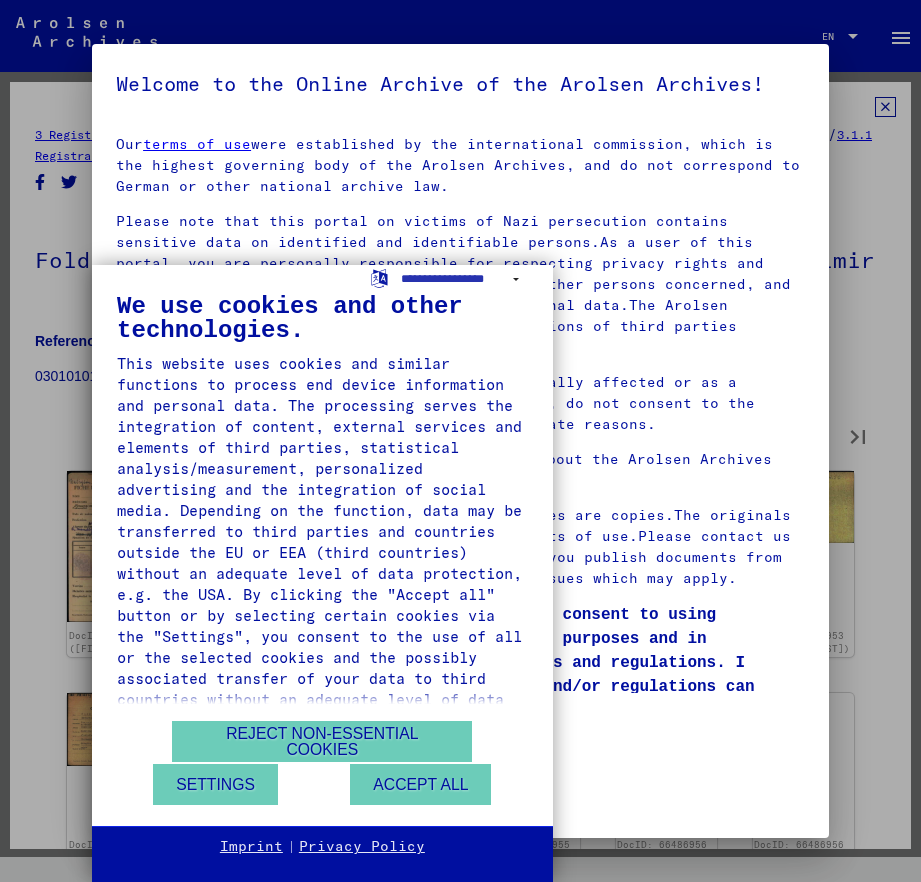 type on "**" 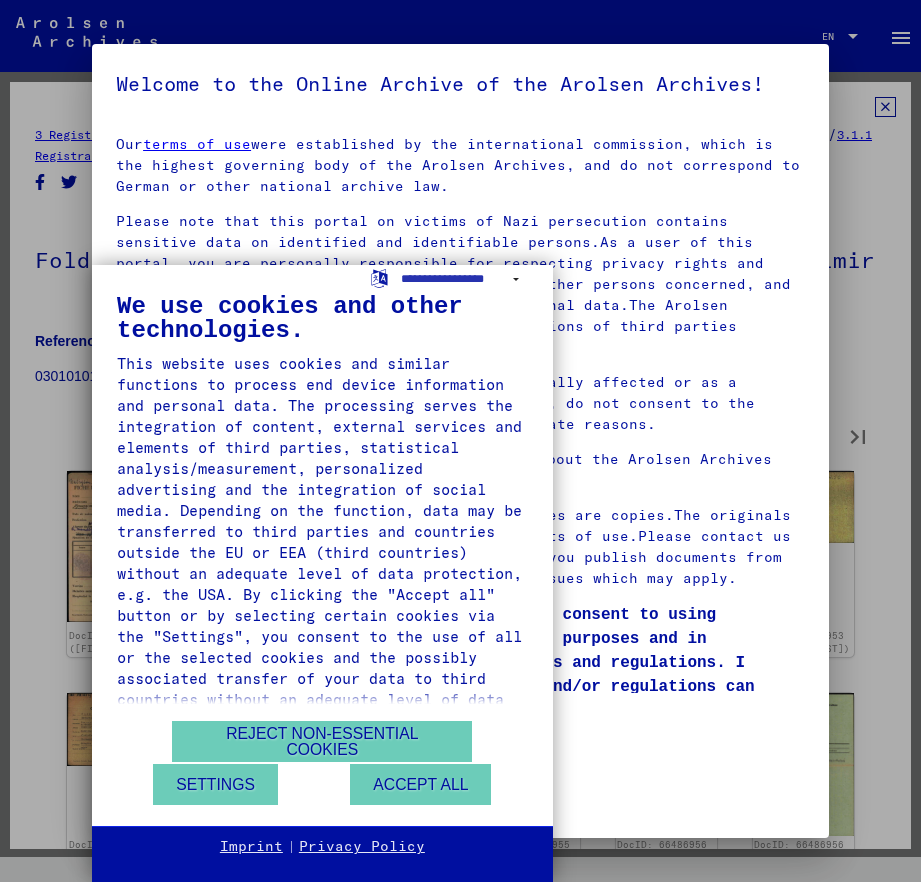type on "**" 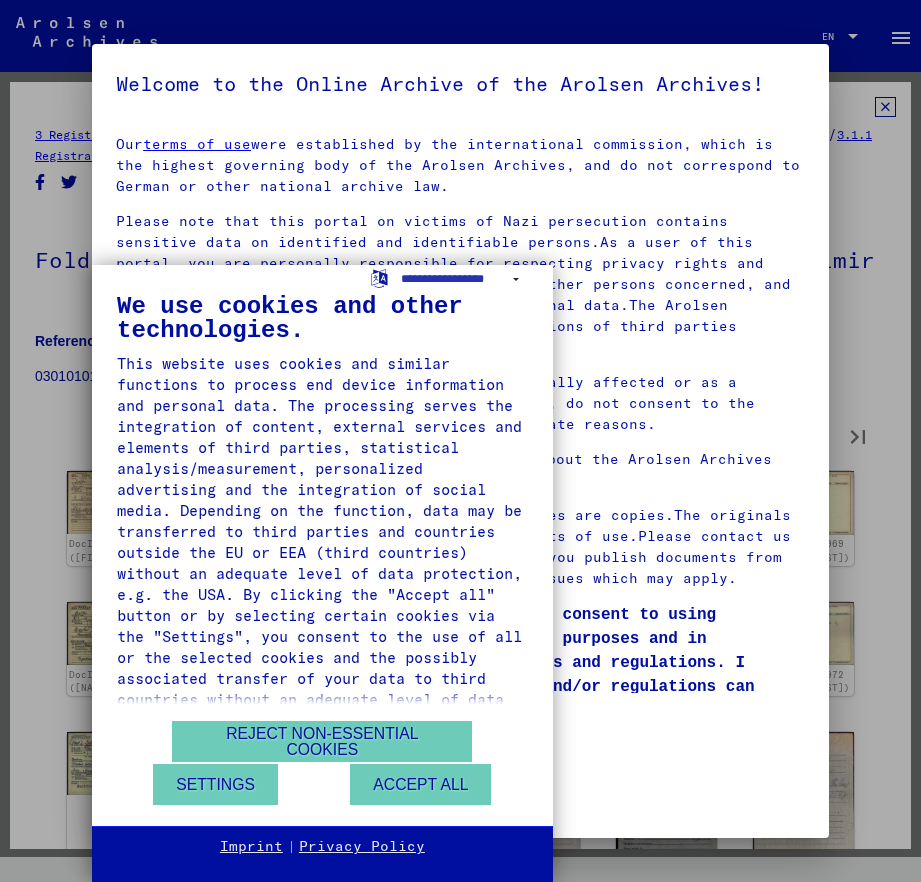 type on "**" 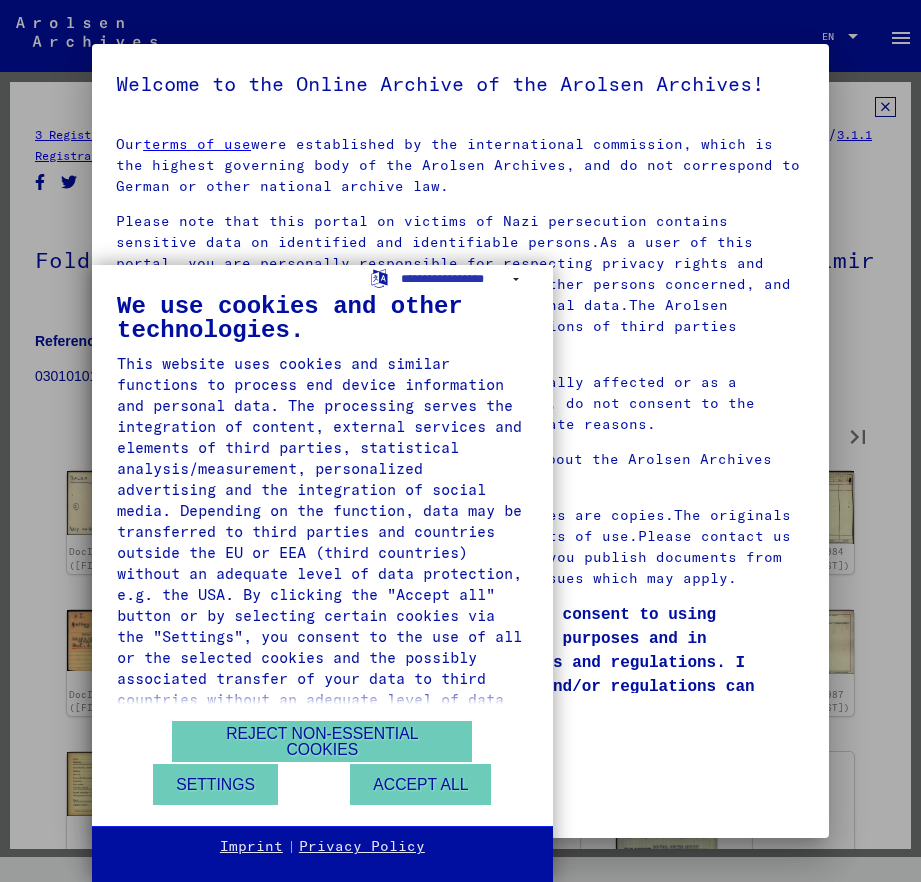 type on "**" 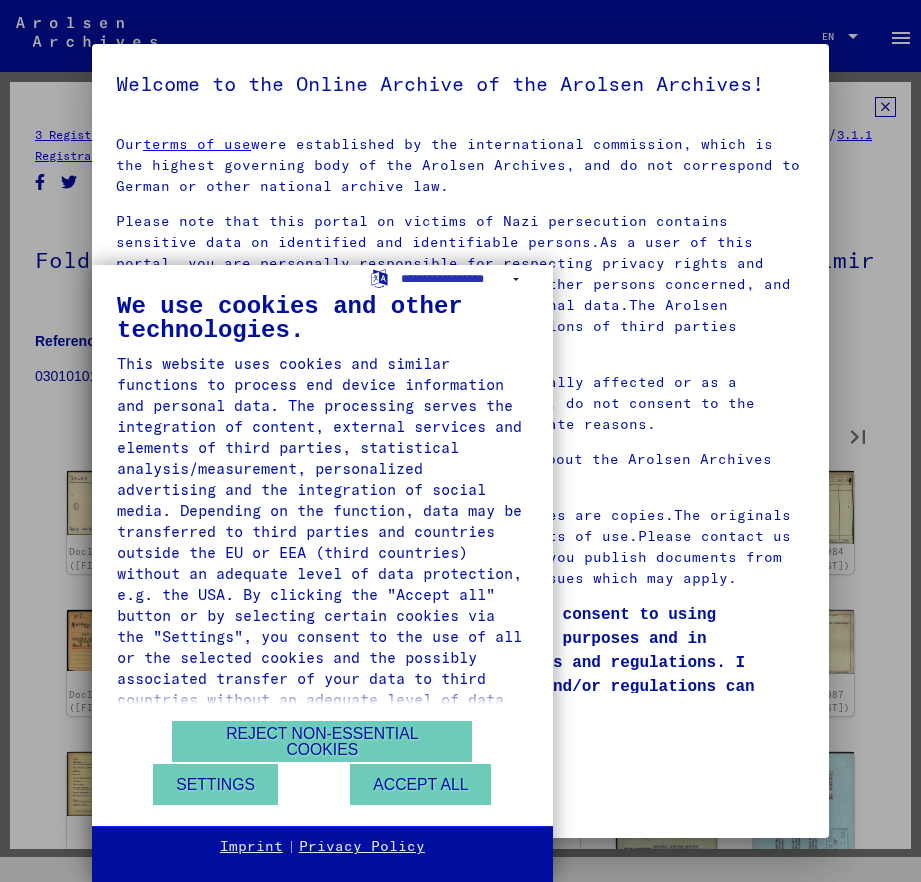 type on "**" 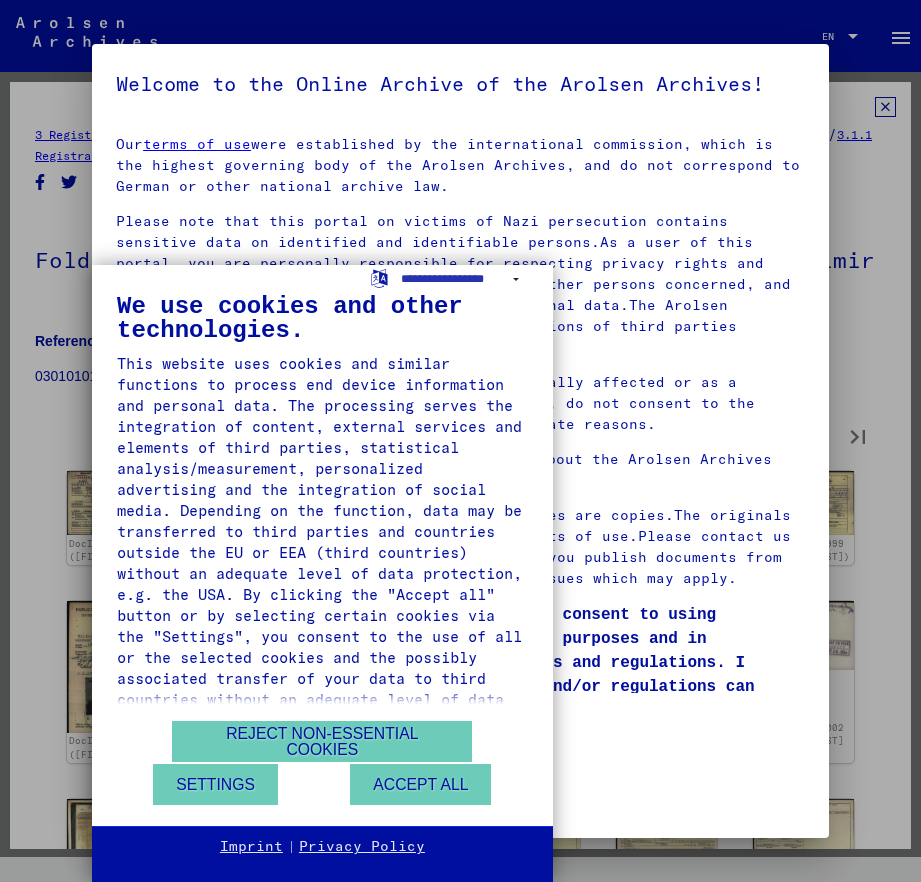 type on "**" 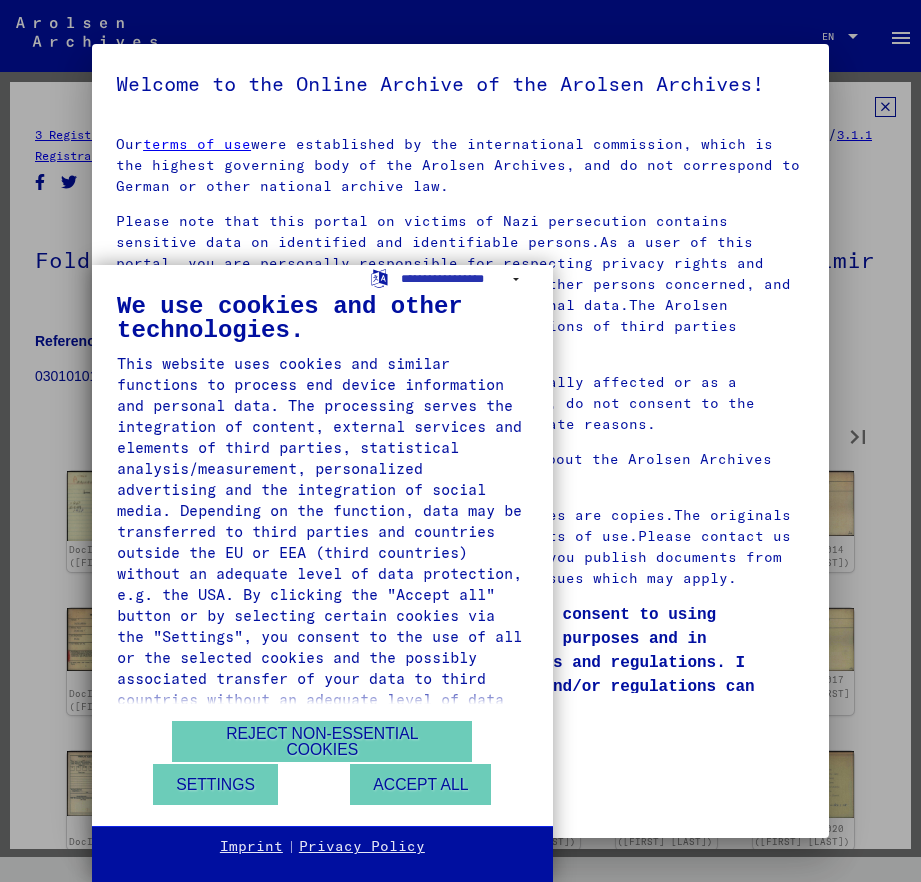 type on "**" 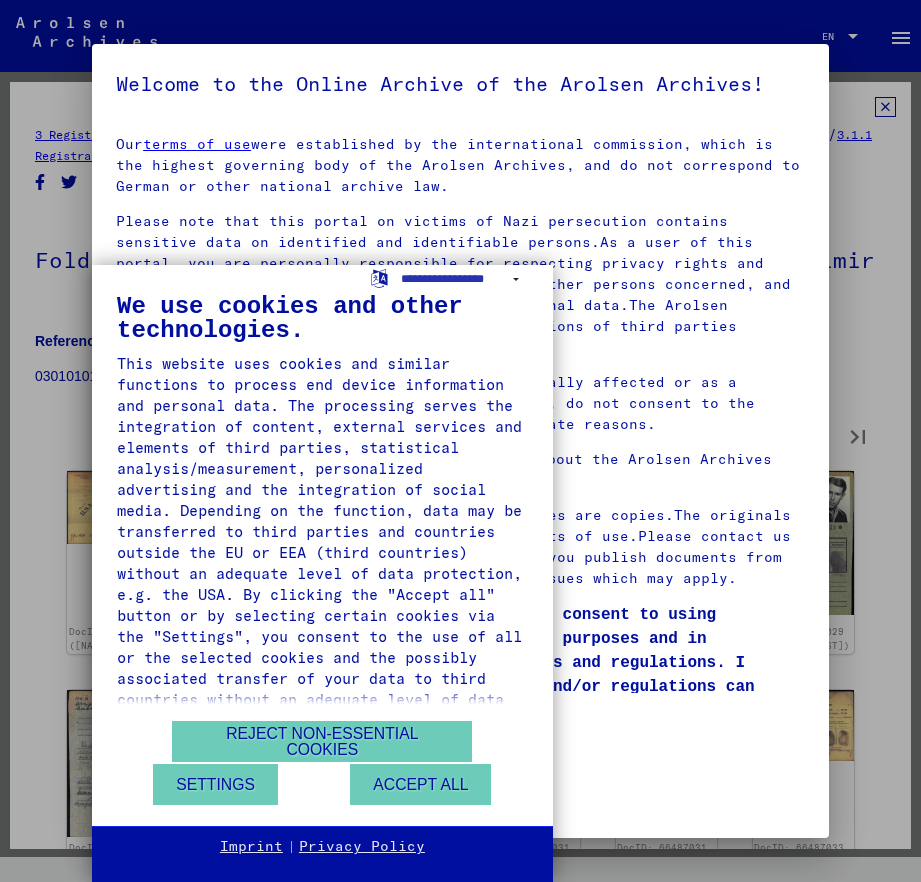 type on "**" 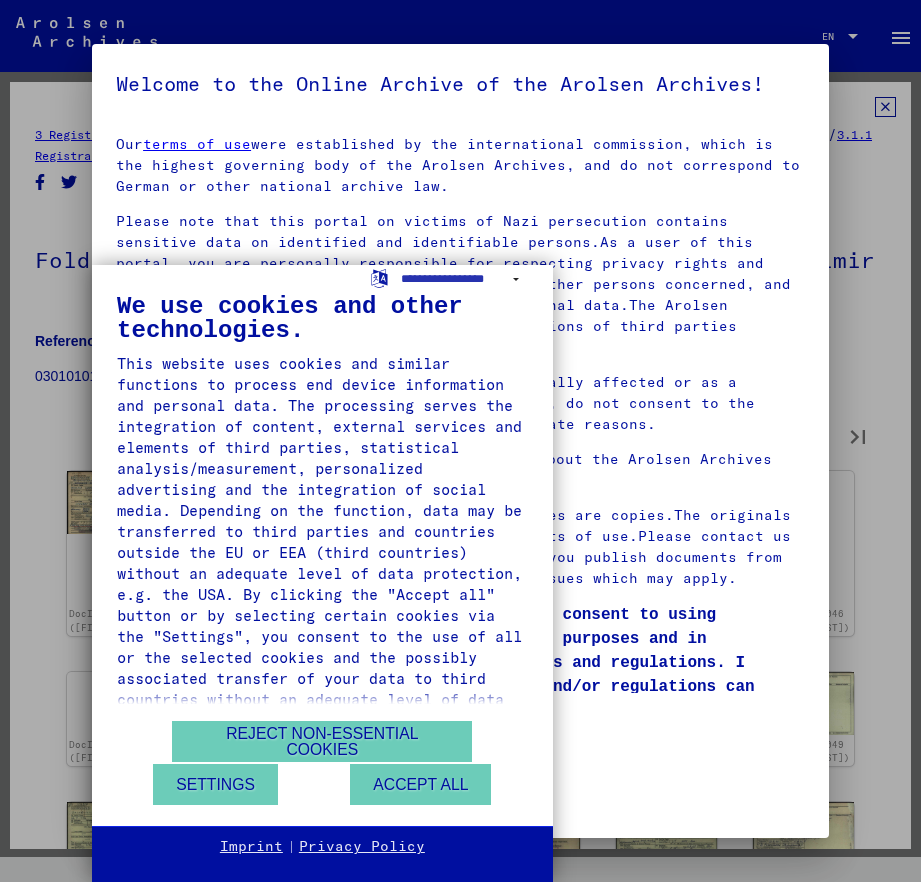 type on "**" 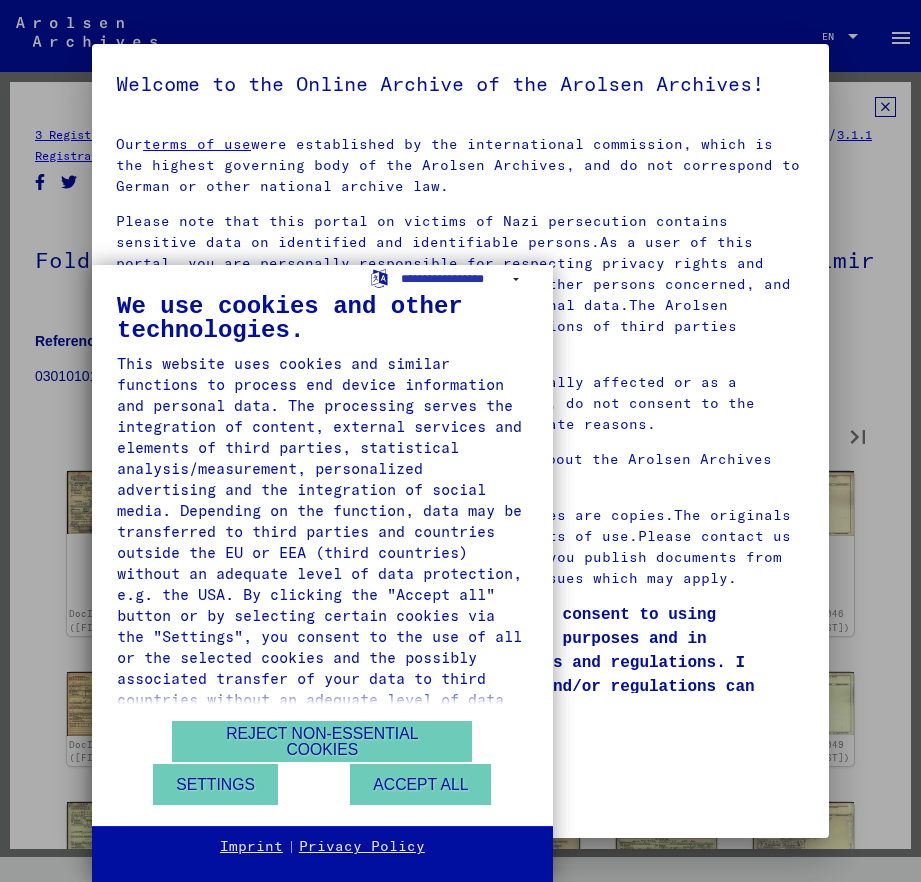 type on "**" 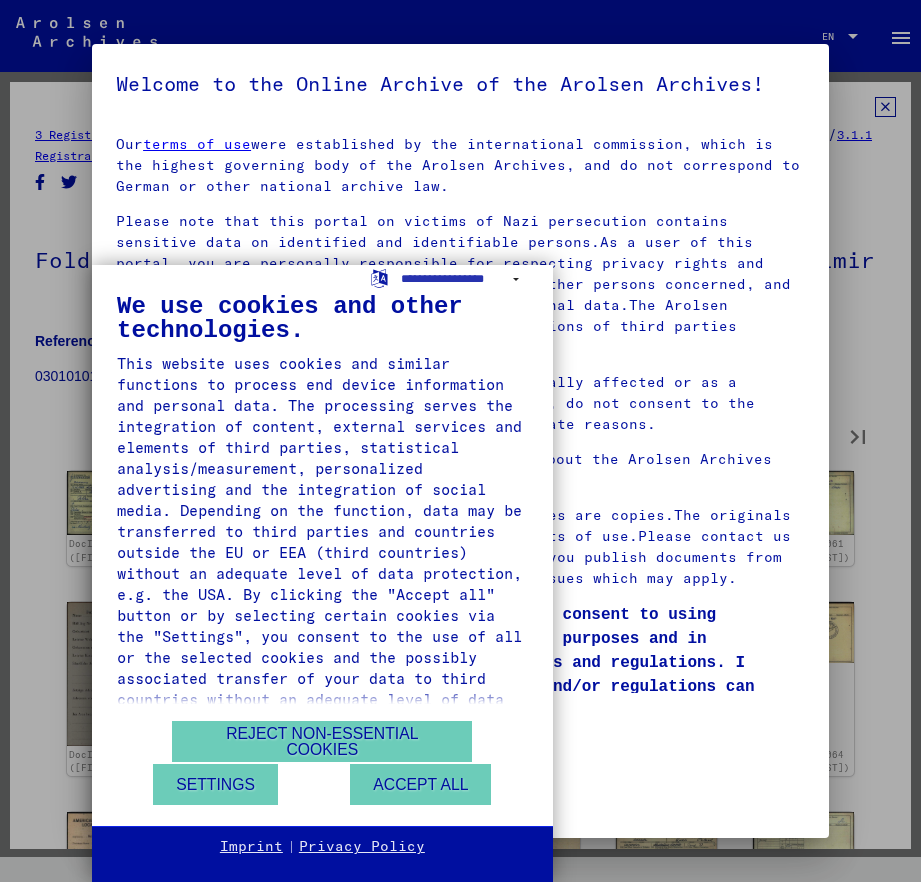 type on "**" 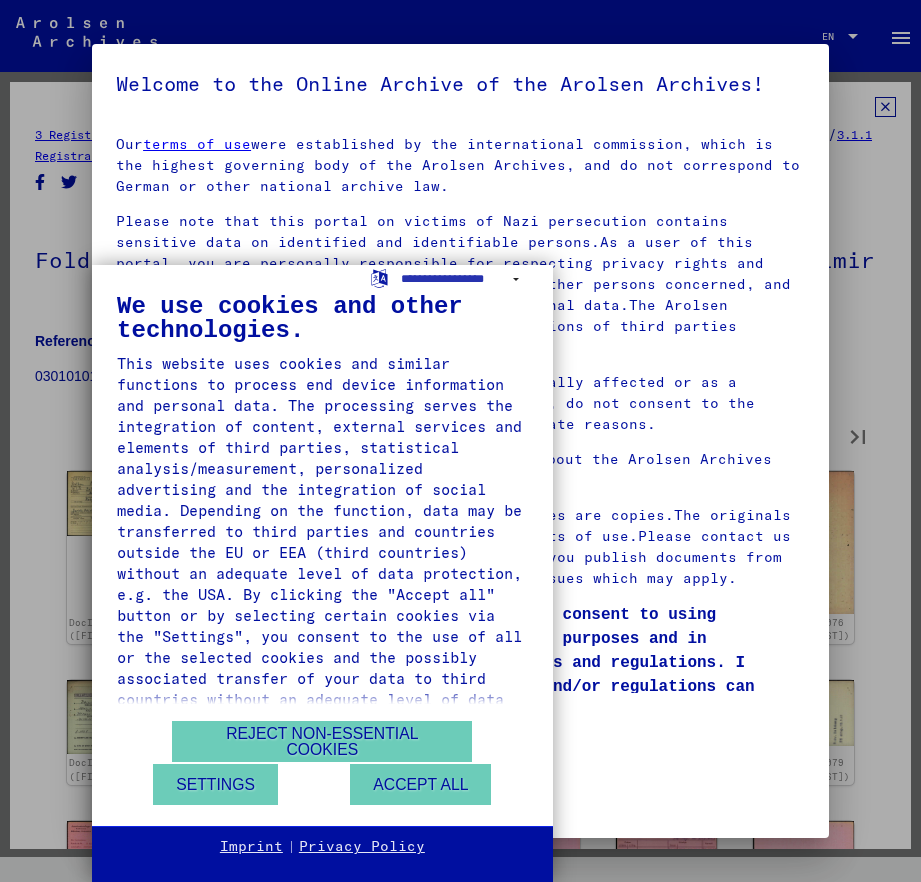 type on "**" 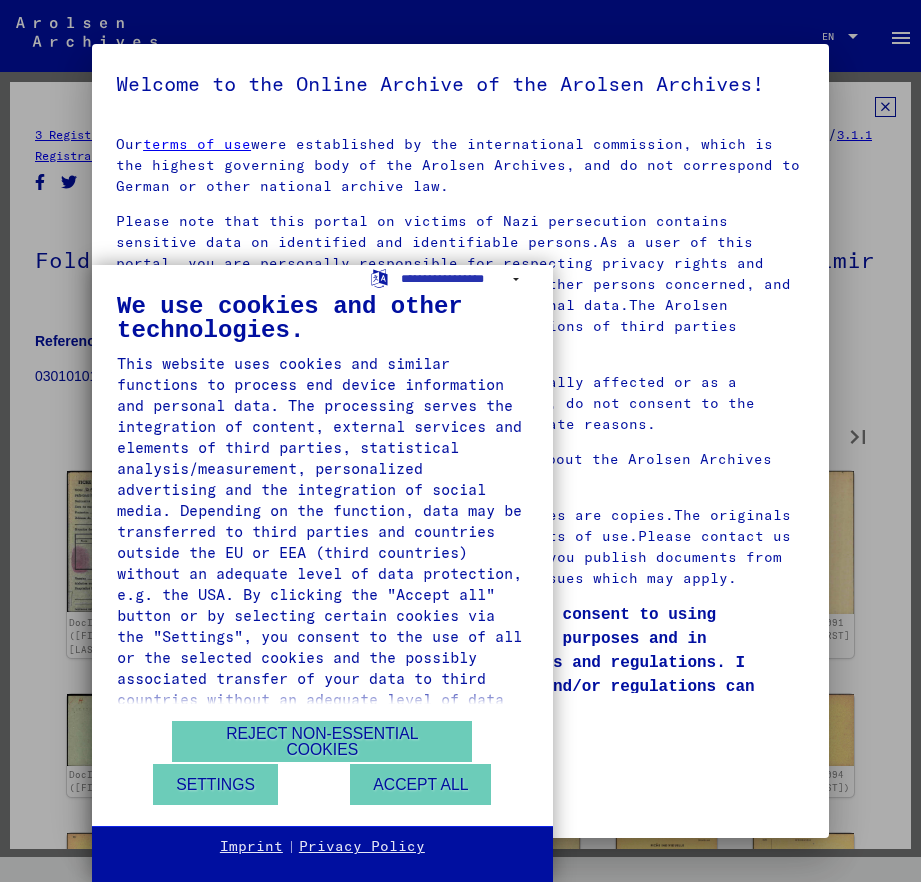 type on "**" 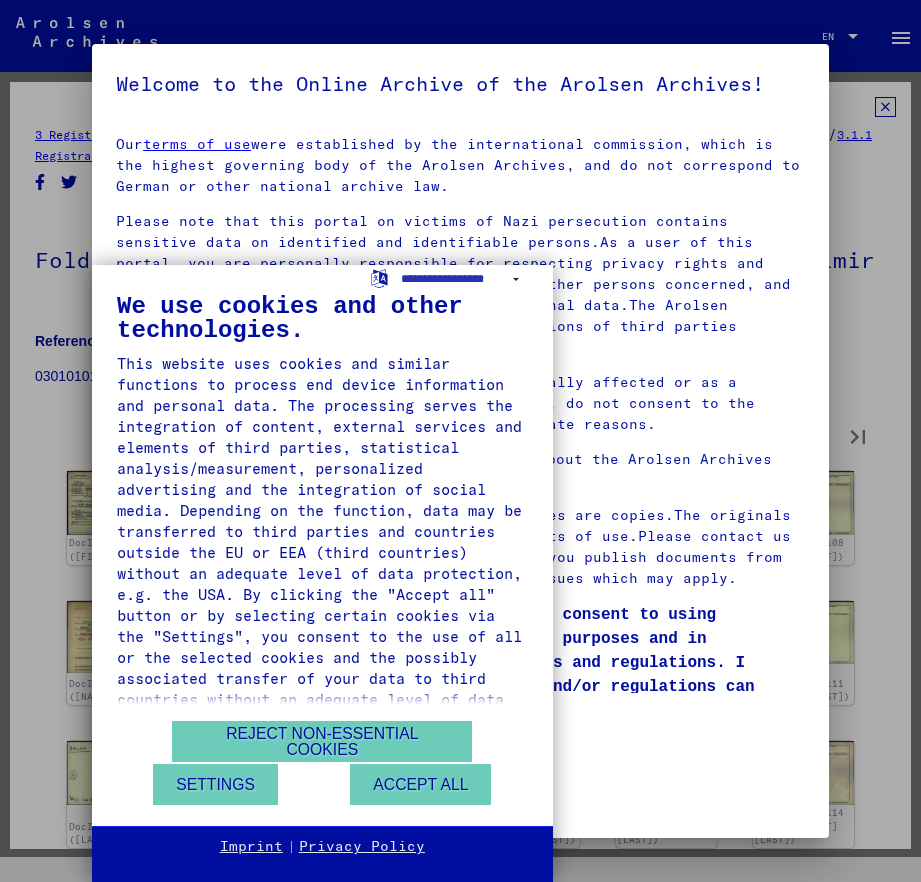 type on "**" 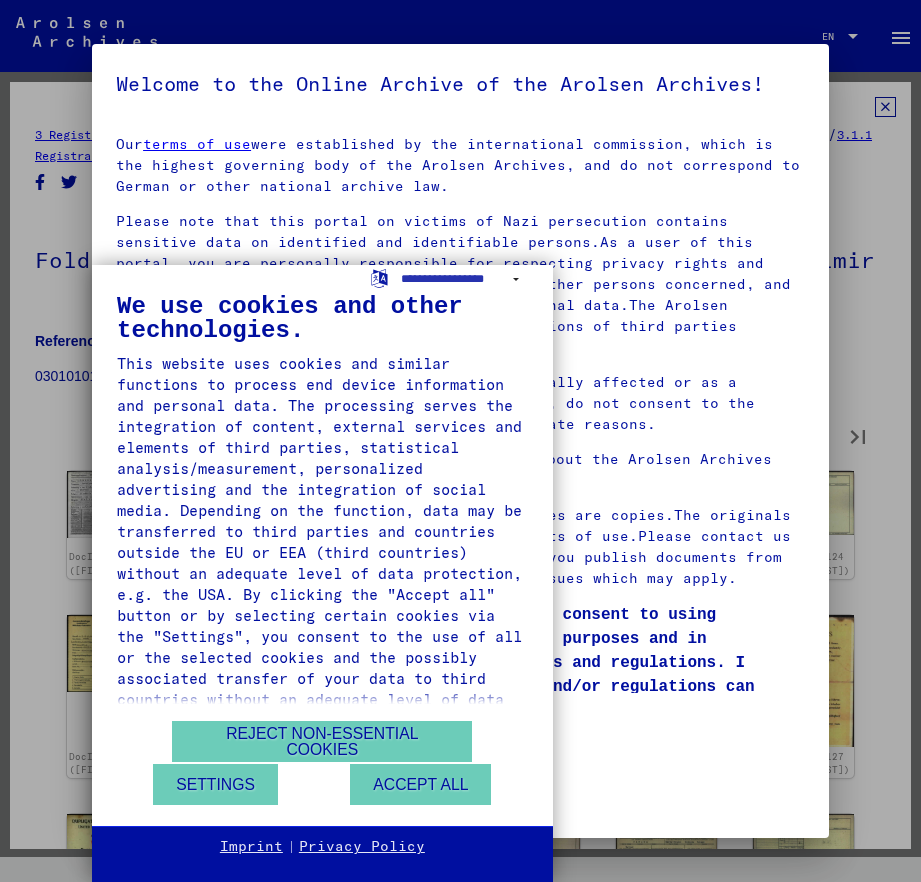 type on "**" 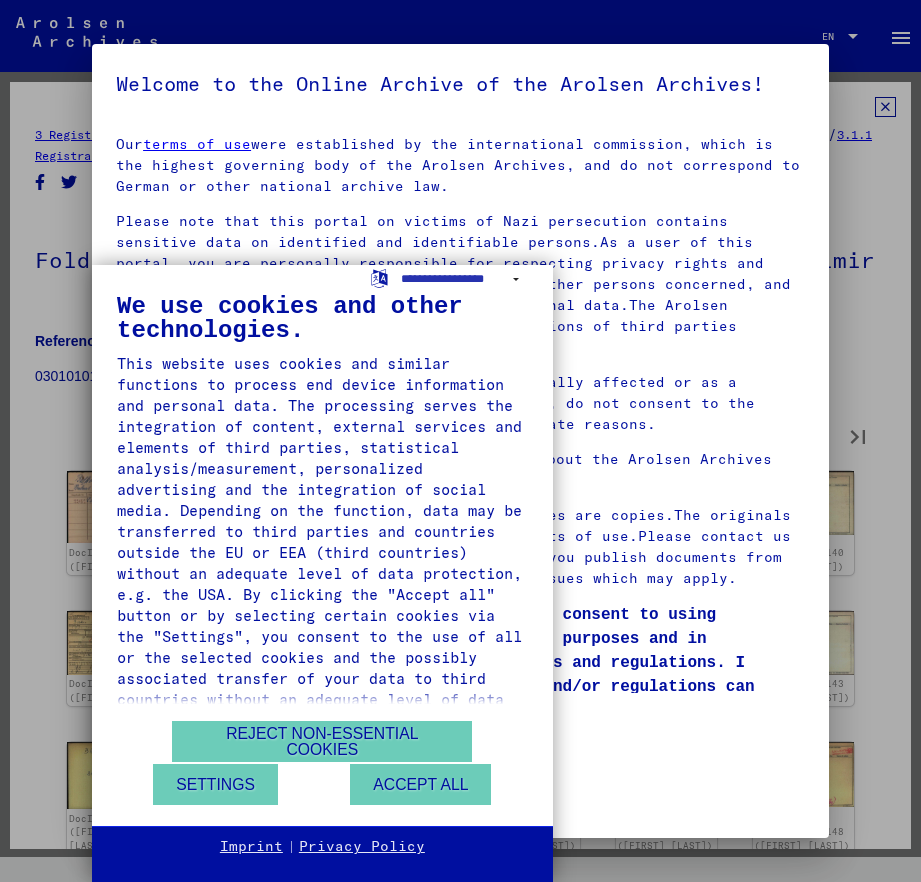 type on "**" 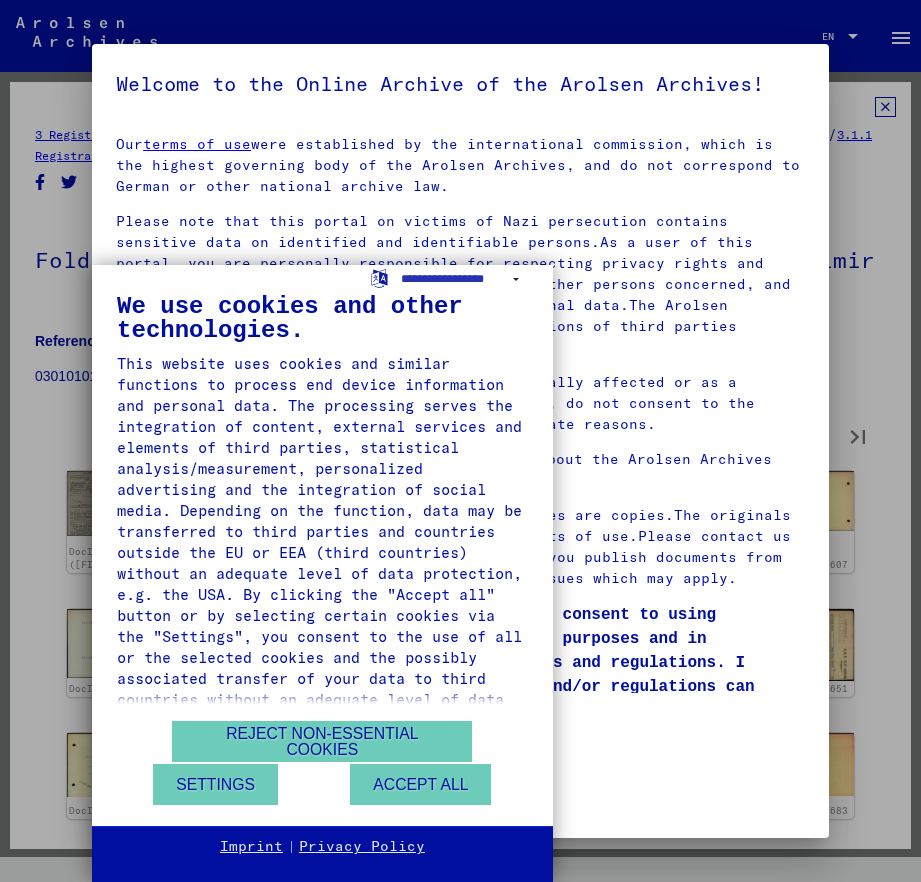 type on "**" 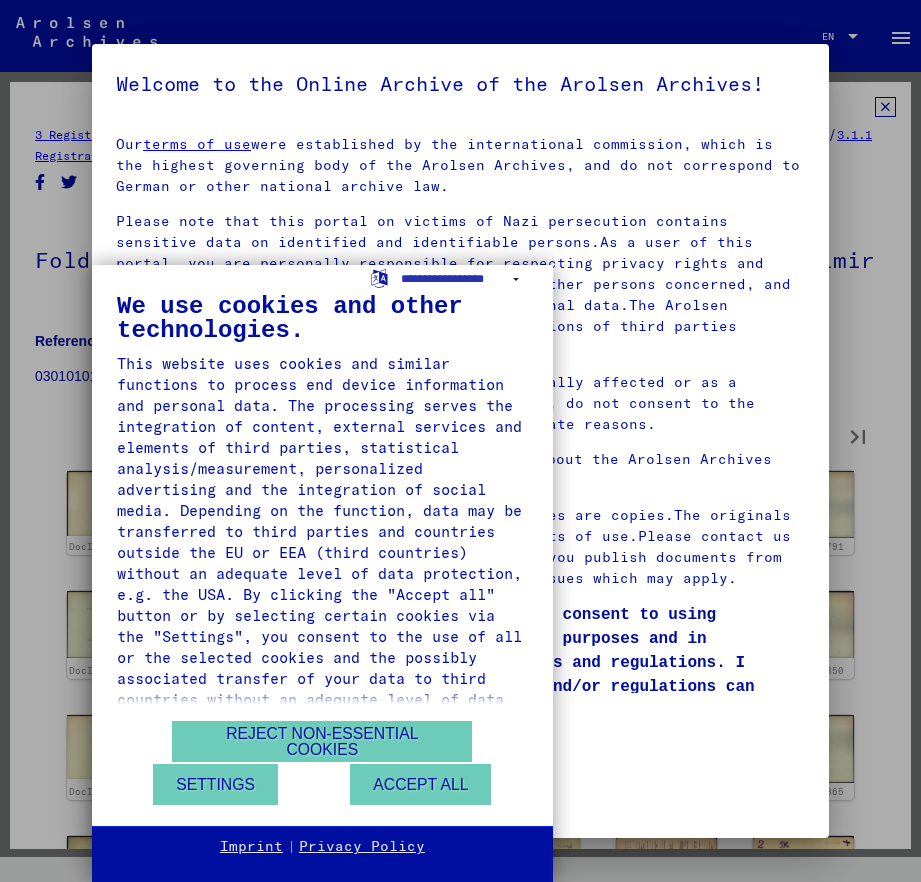 type on "**" 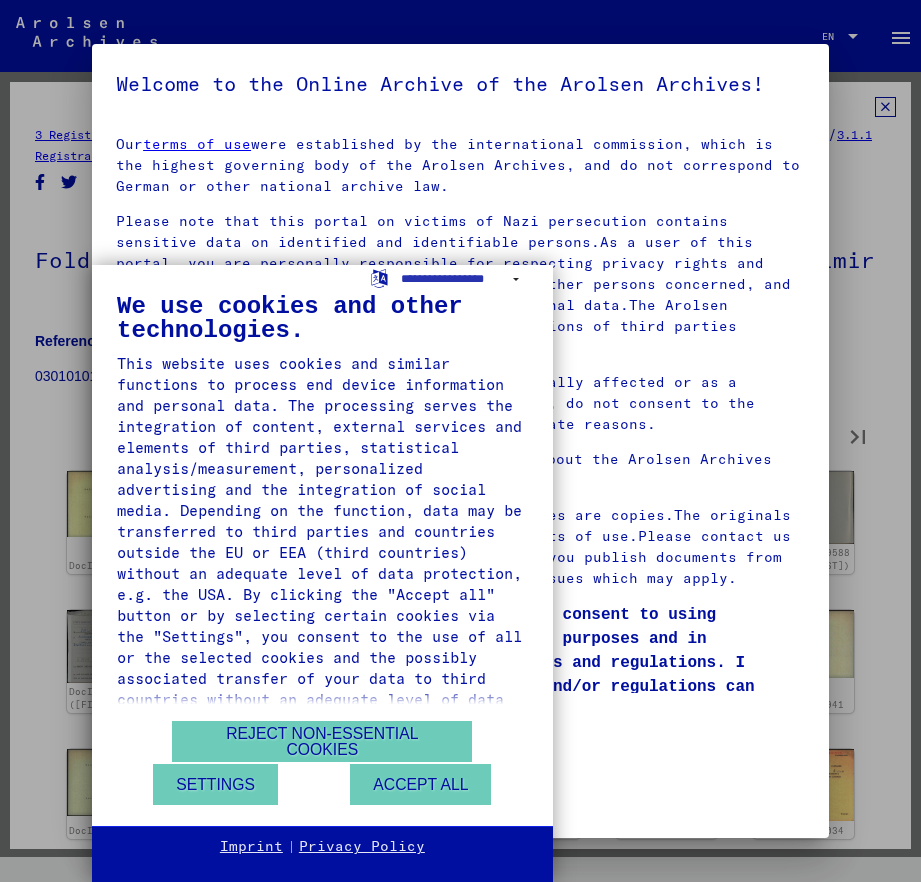 type on "**" 